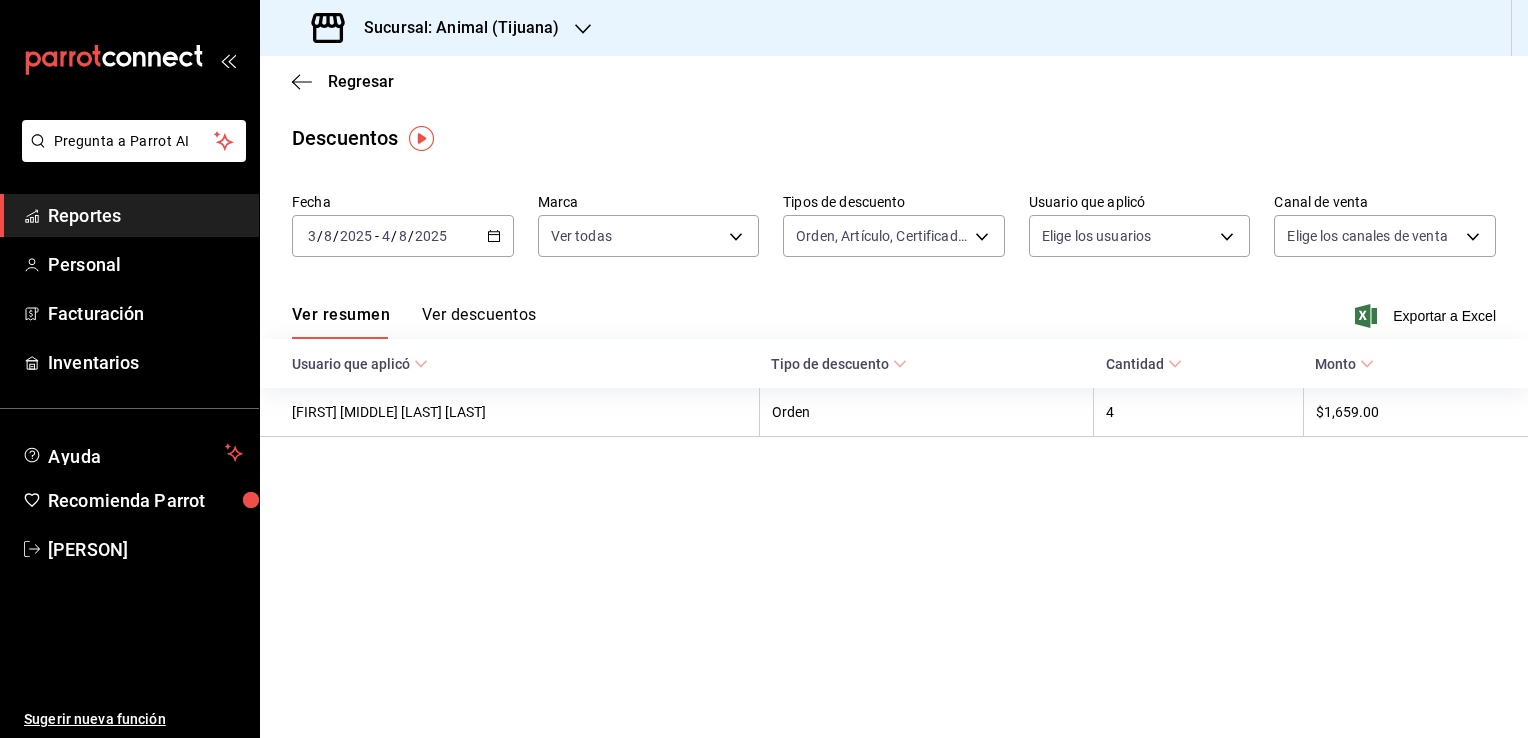scroll, scrollTop: 0, scrollLeft: 0, axis: both 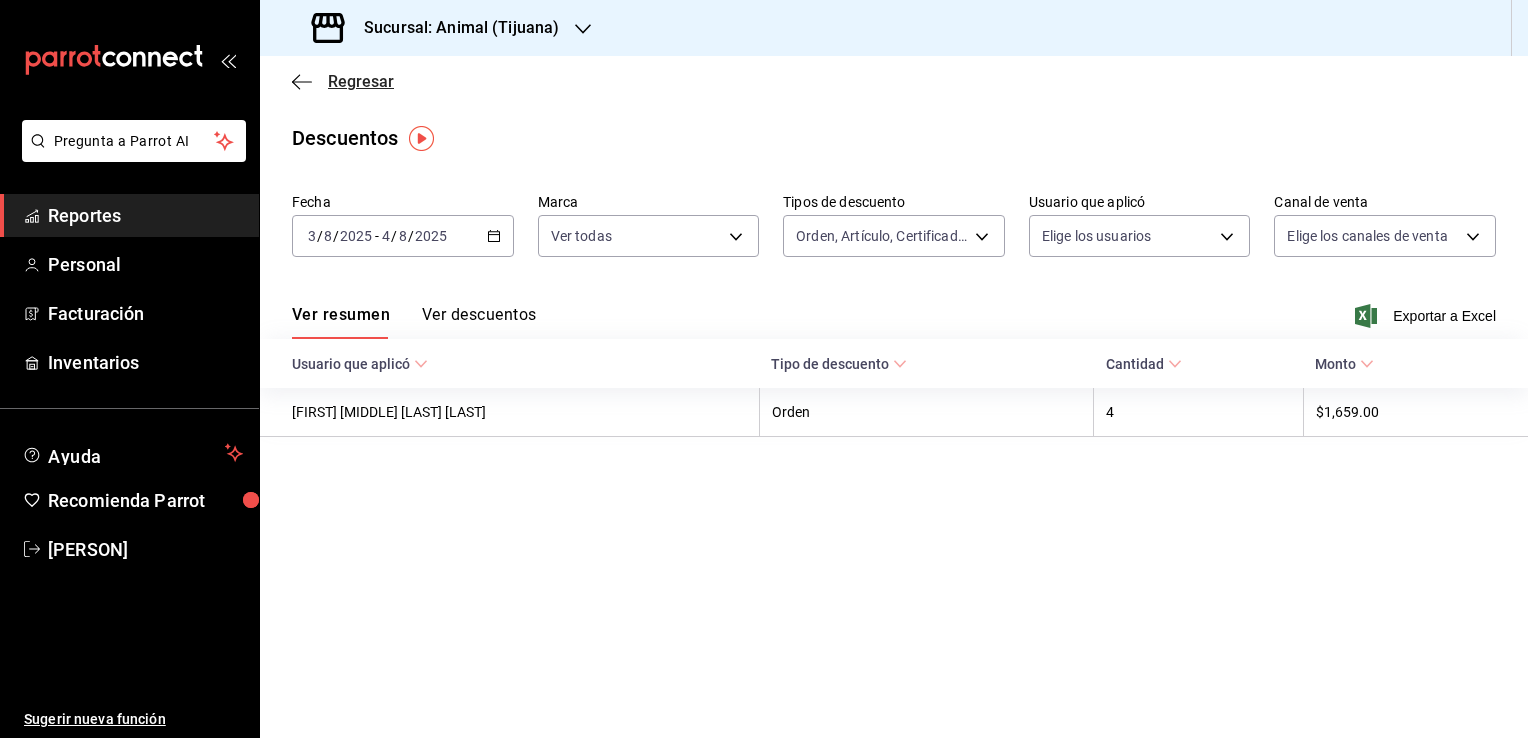 click on "Regresar" at bounding box center (361, 81) 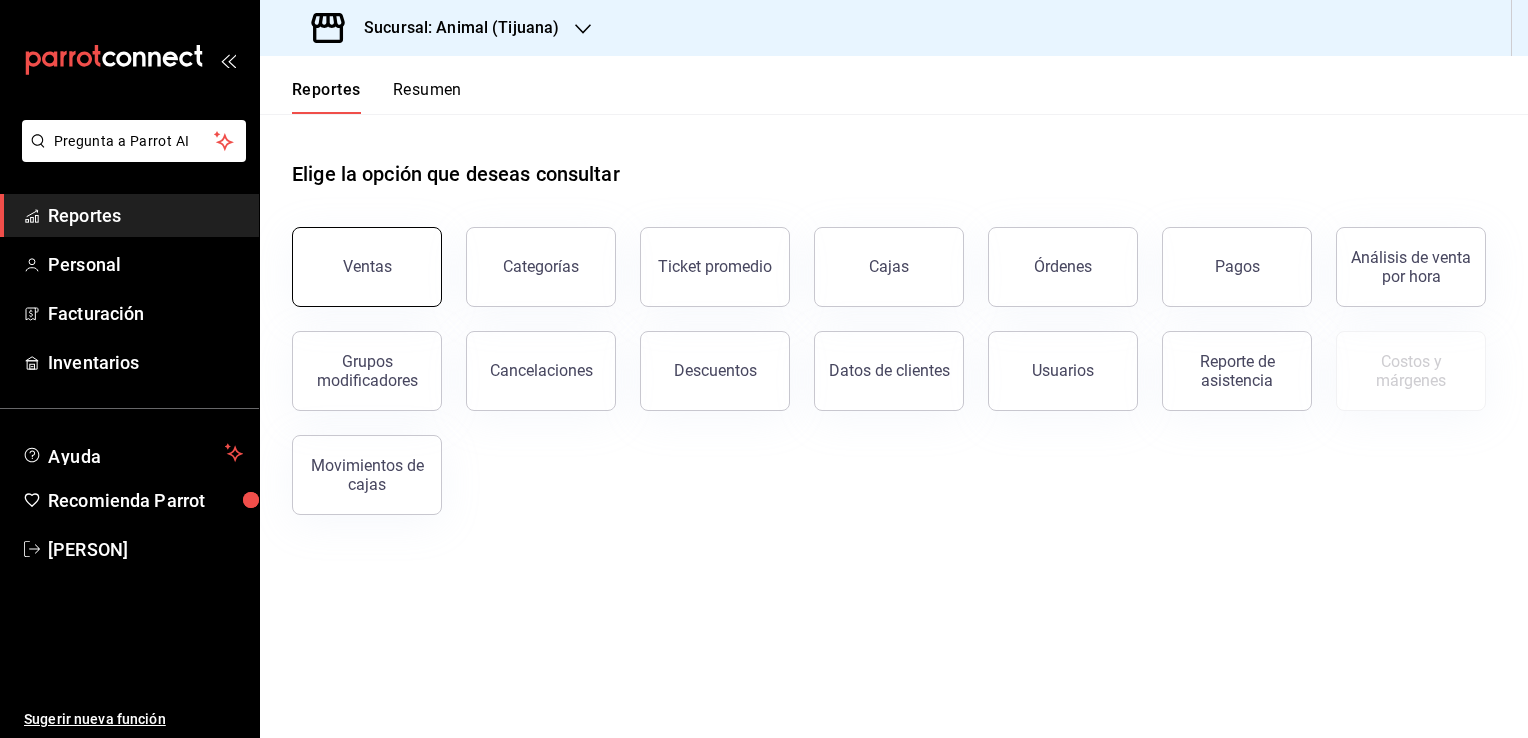click on "Ventas" at bounding box center [367, 266] 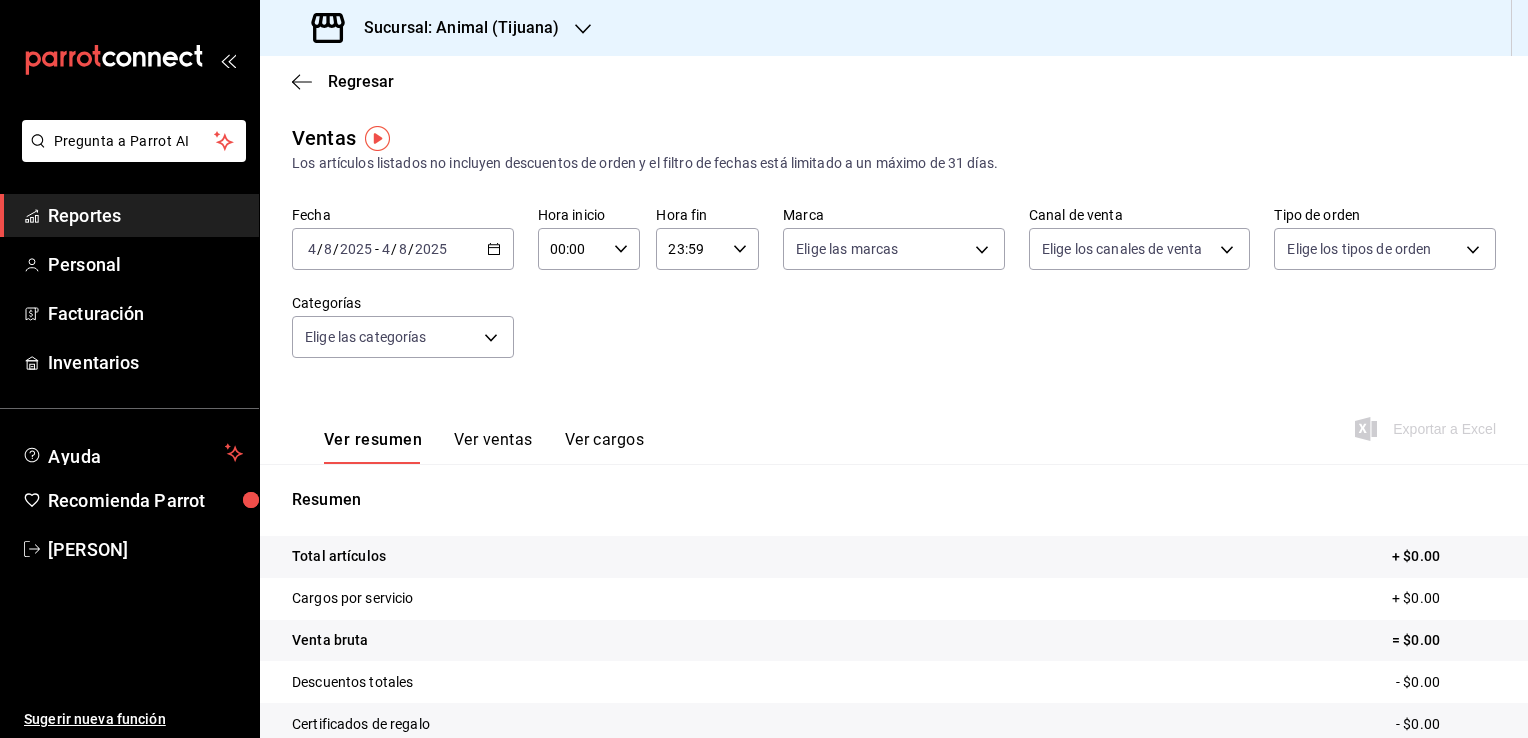 click 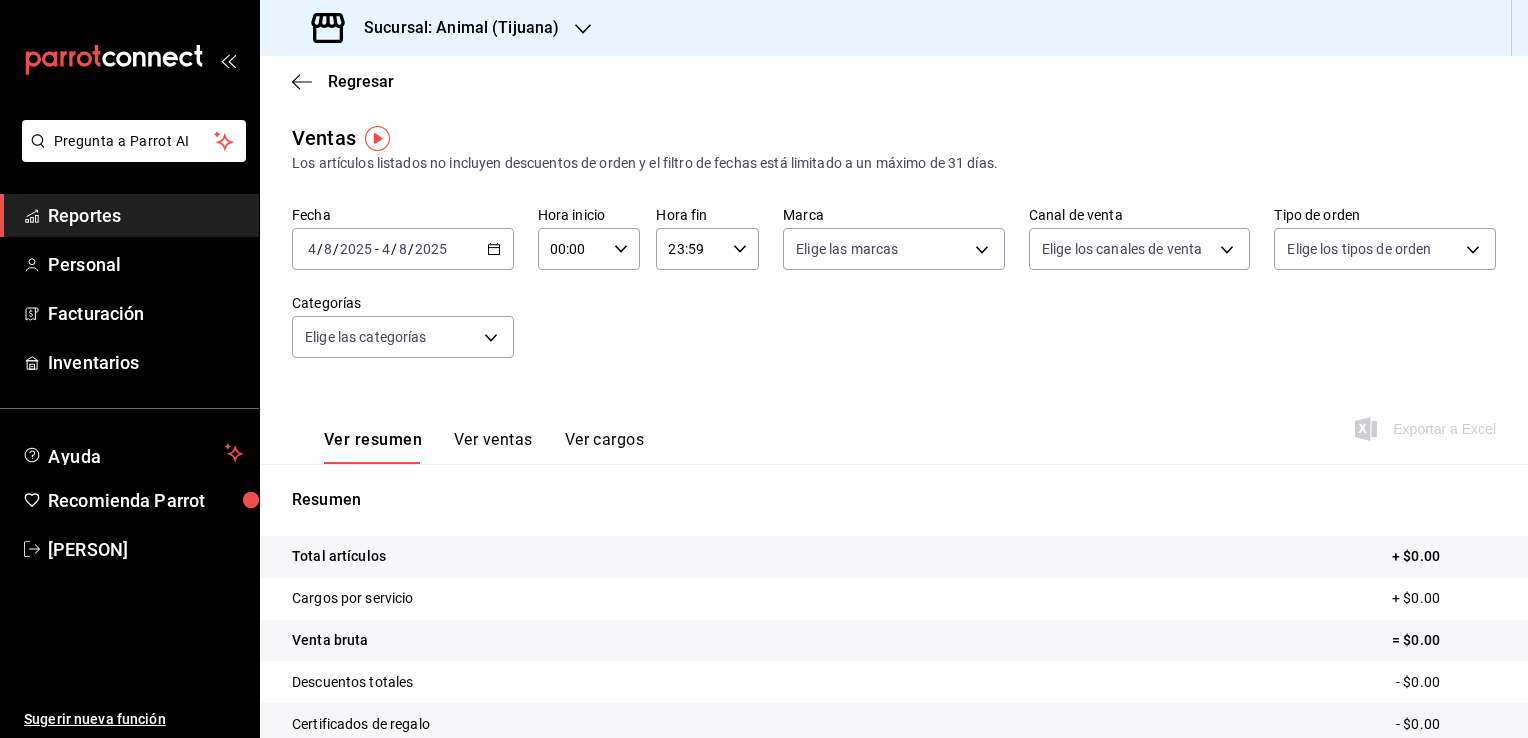 click 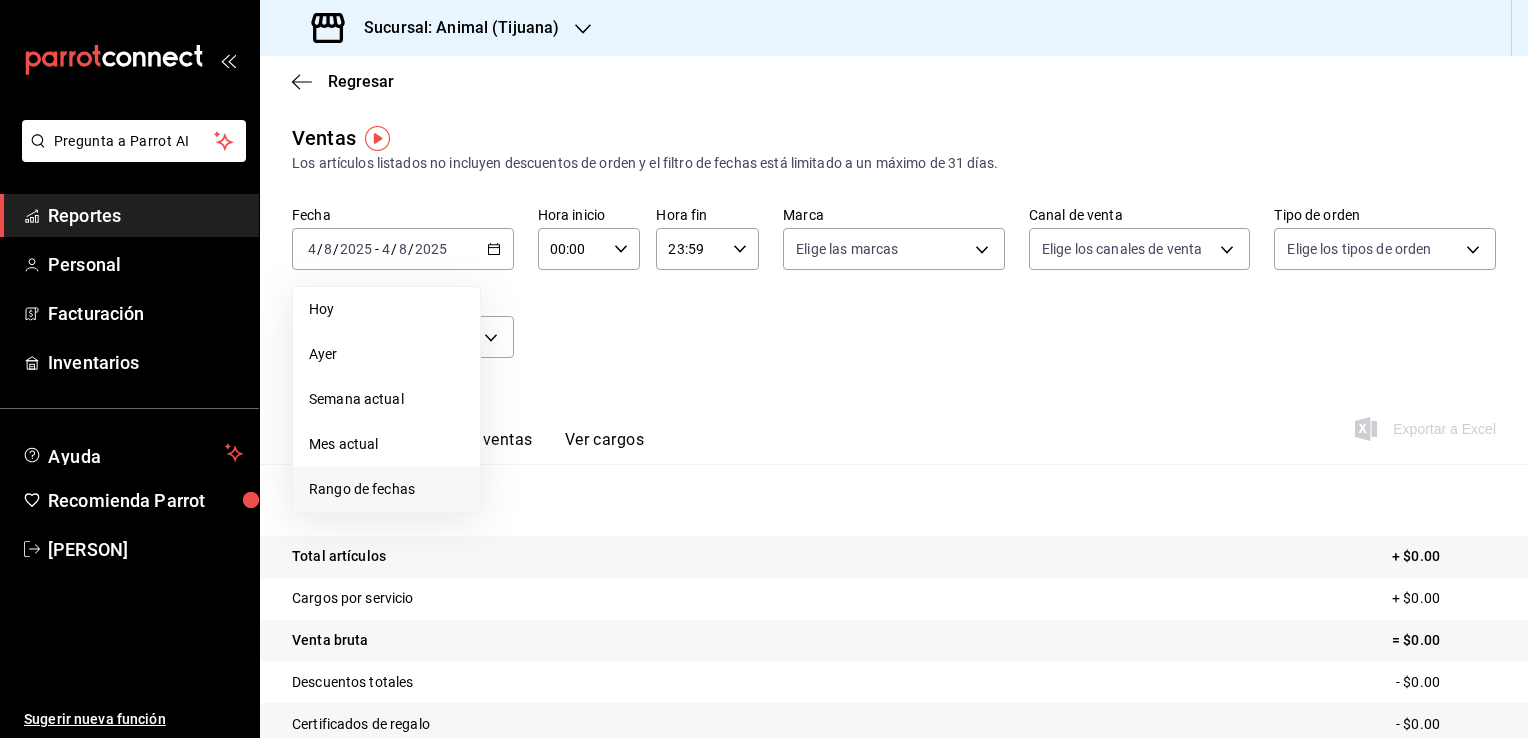 click on "Rango de fechas" at bounding box center (386, 489) 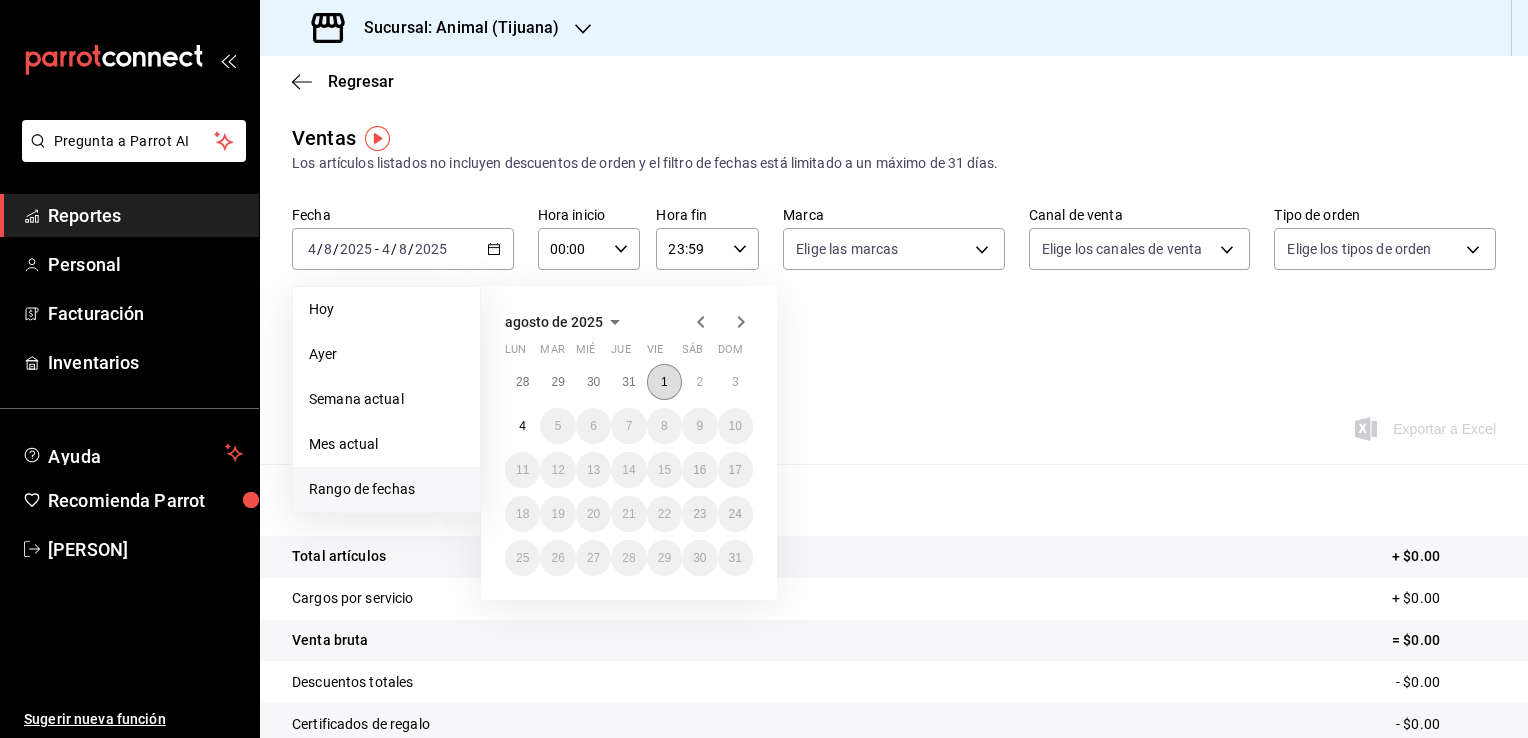 click on "1" at bounding box center [664, 382] 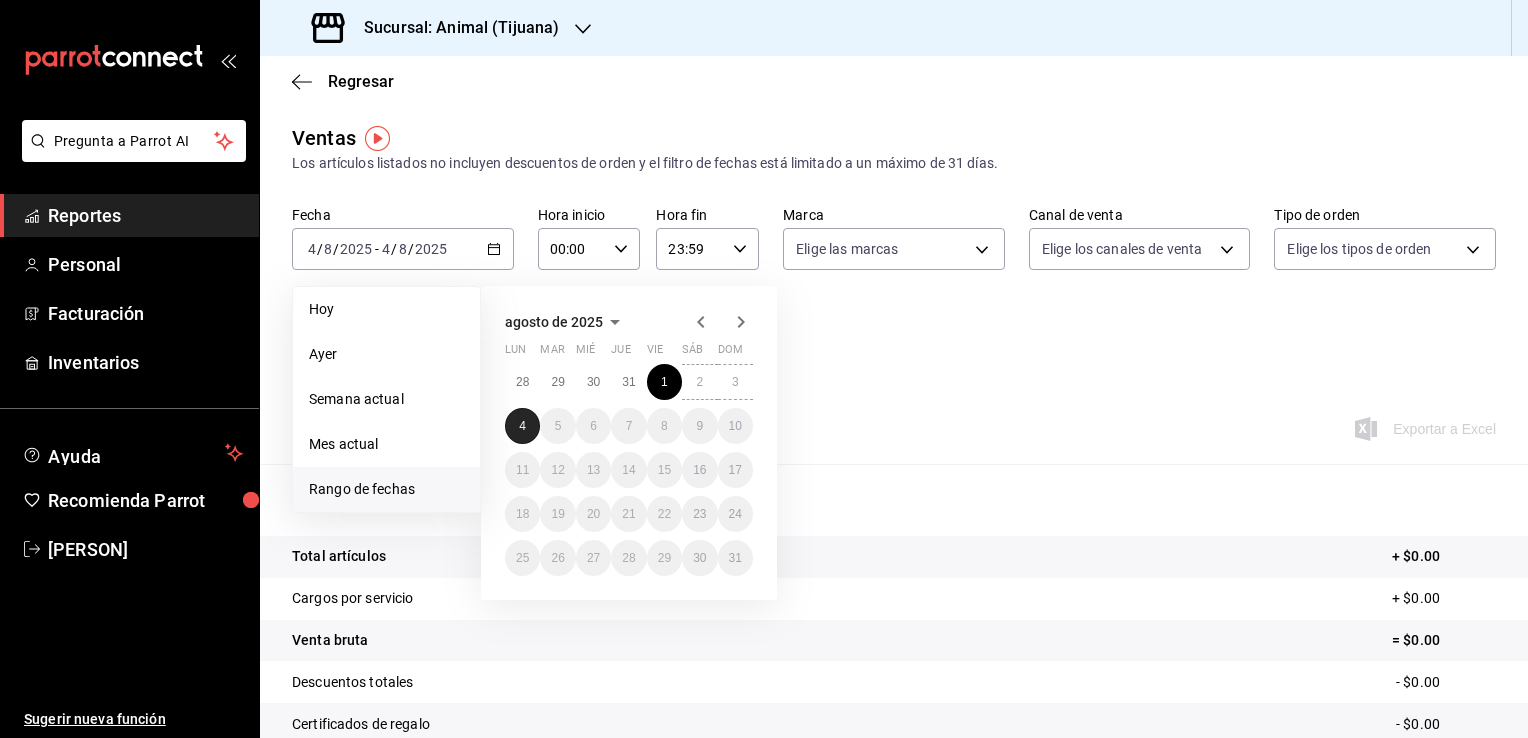 click on "4" at bounding box center (522, 426) 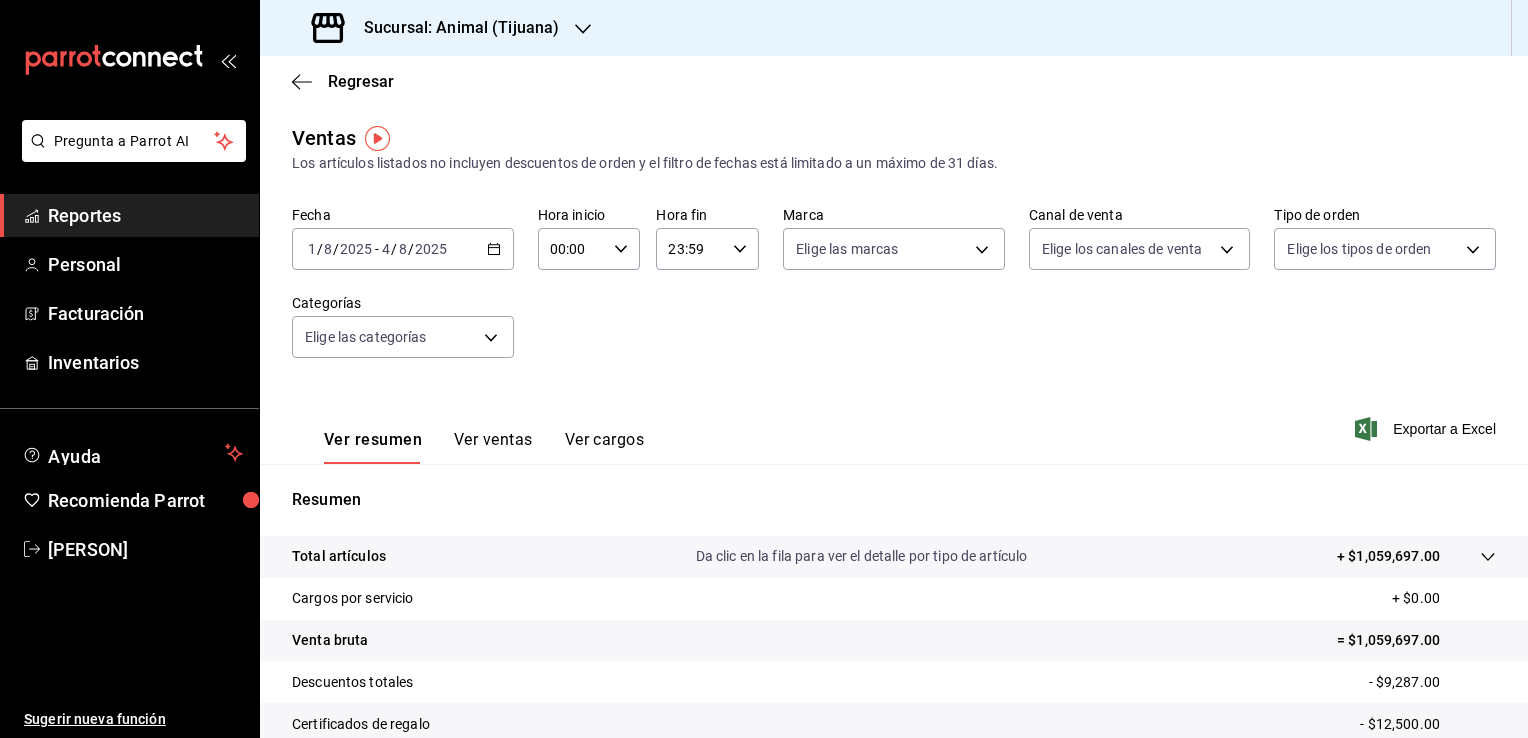 click 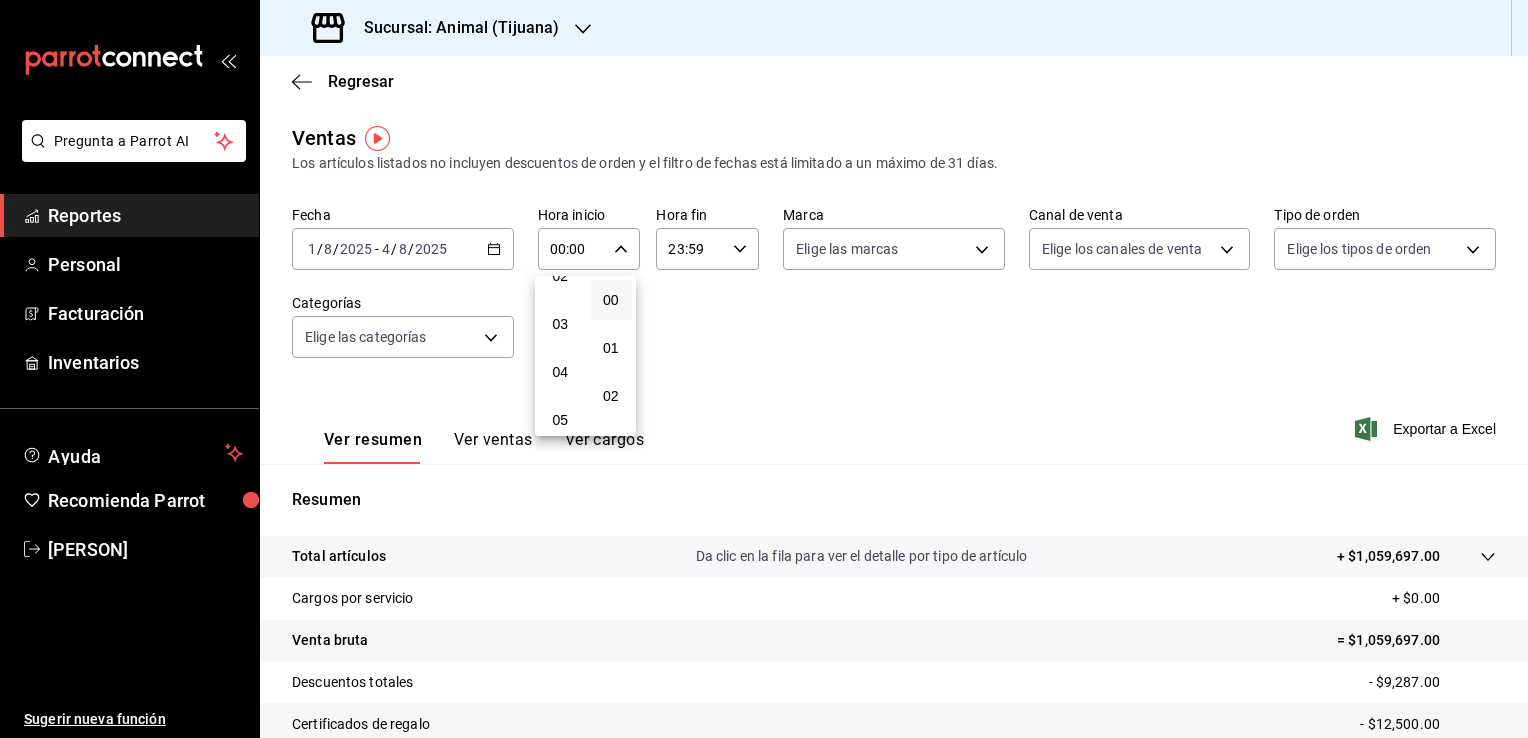 scroll, scrollTop: 117, scrollLeft: 0, axis: vertical 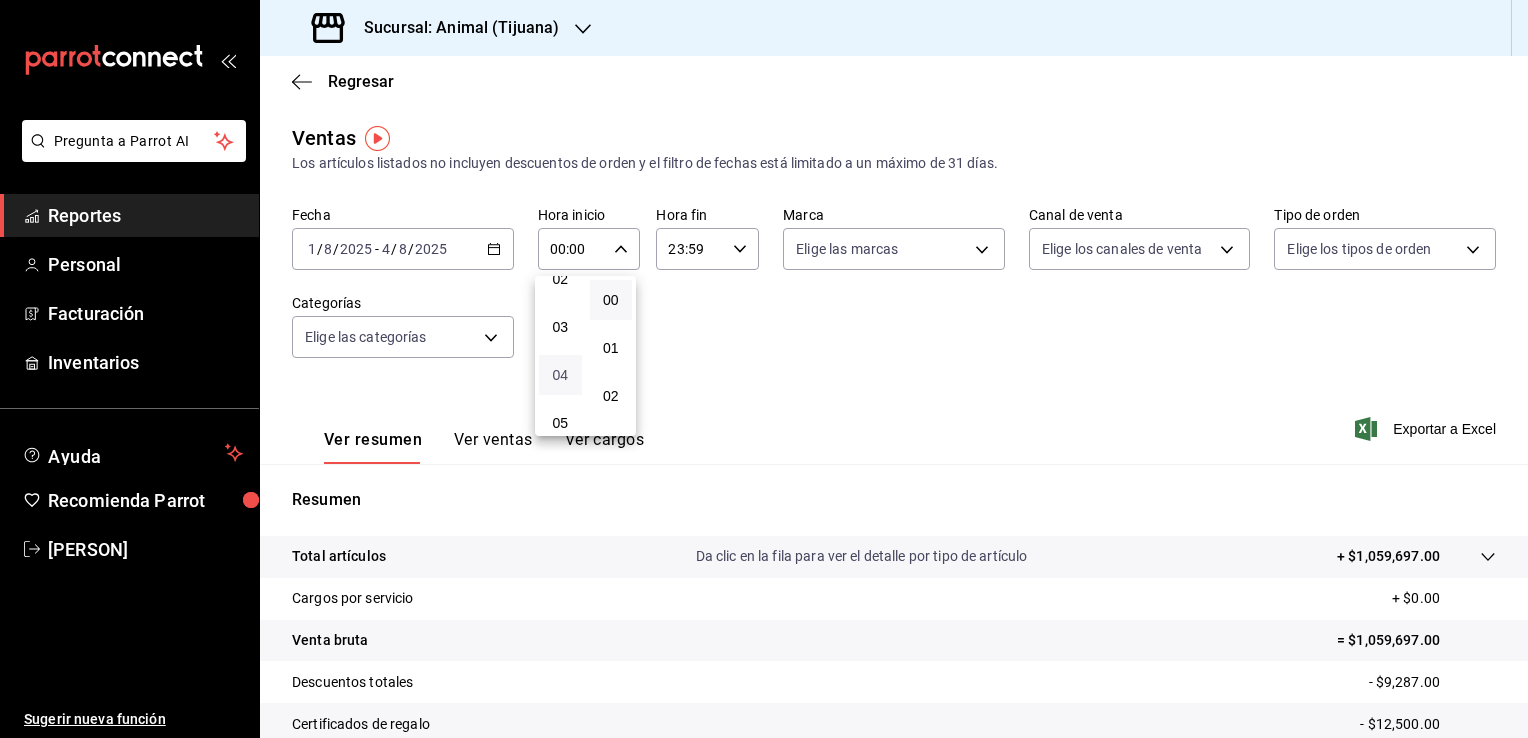 click on "04" at bounding box center [560, 375] 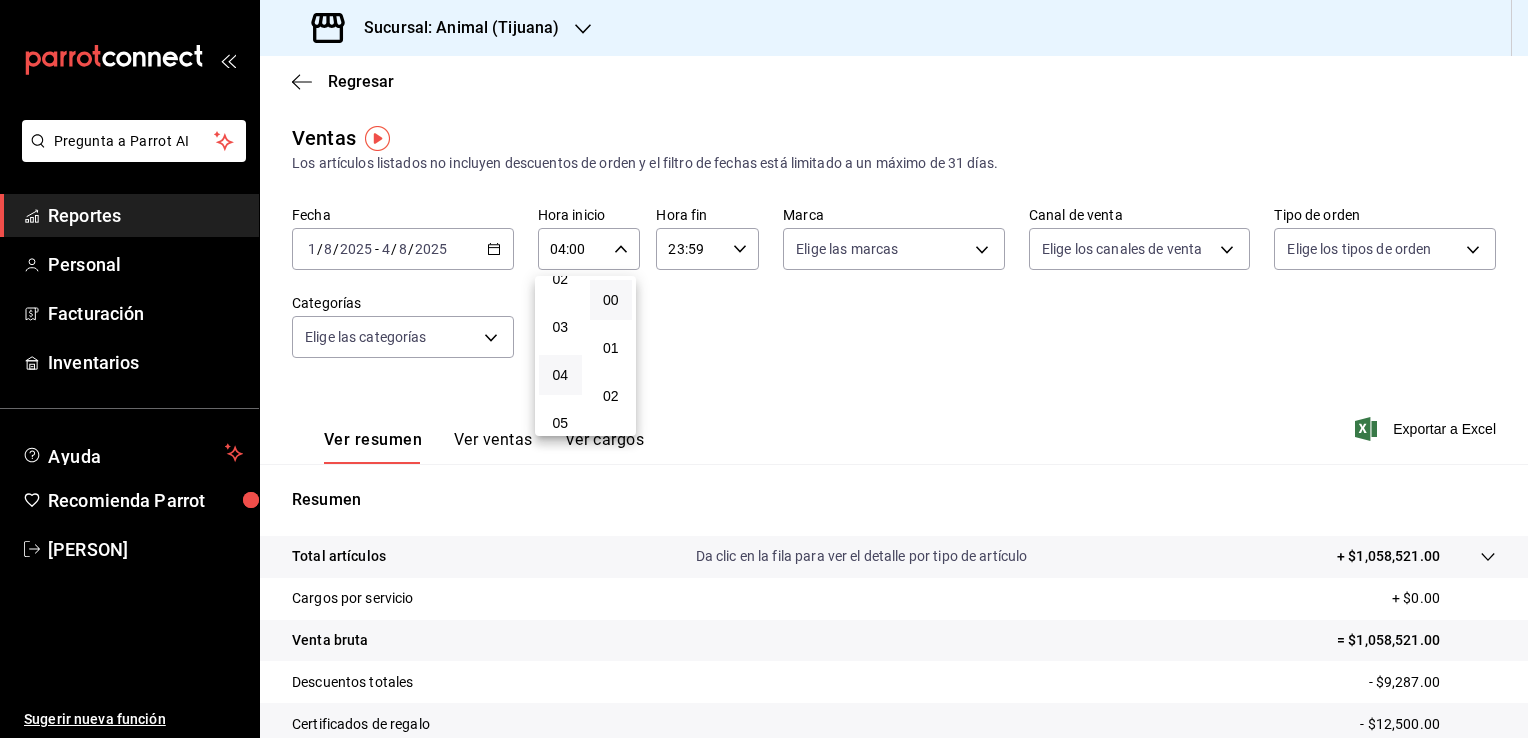 click at bounding box center [764, 369] 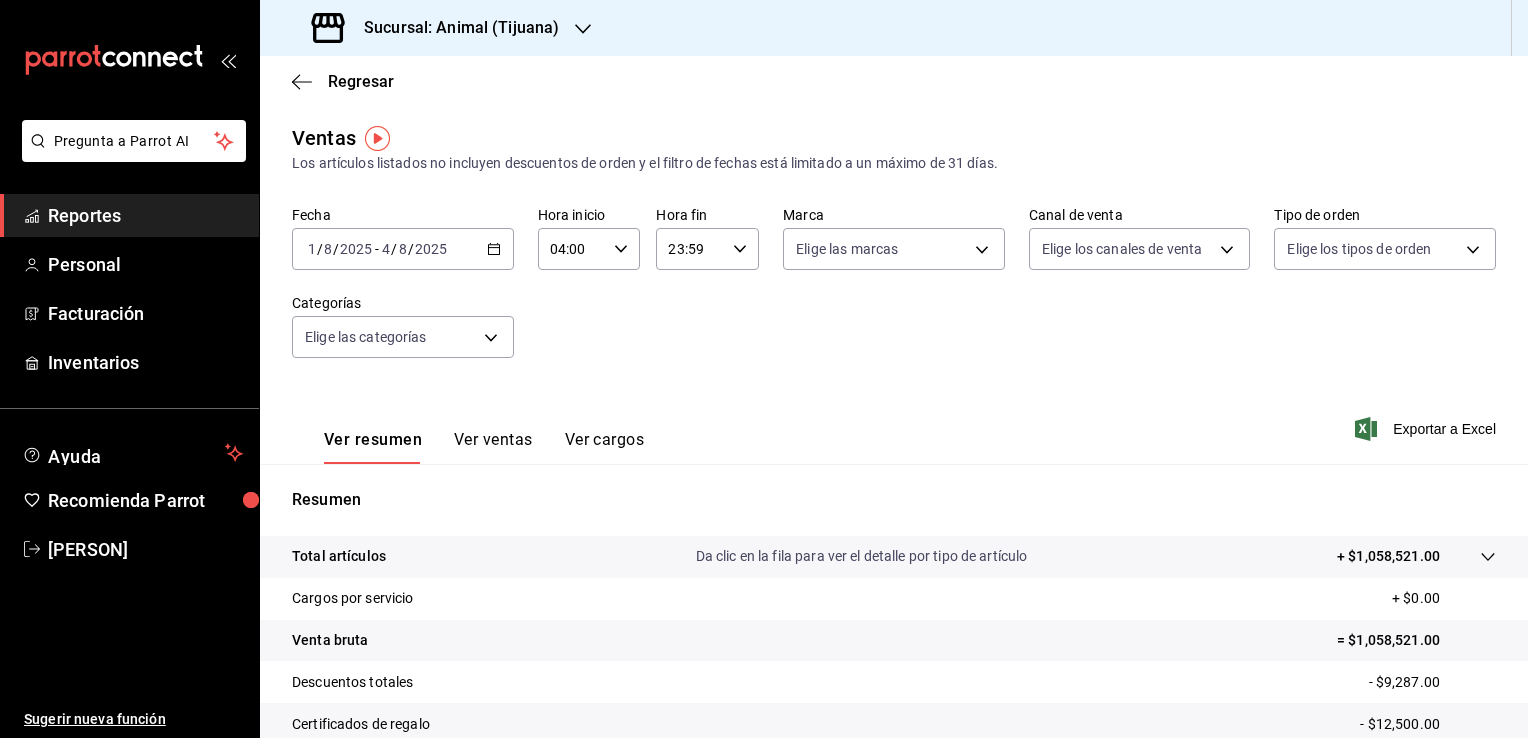 click 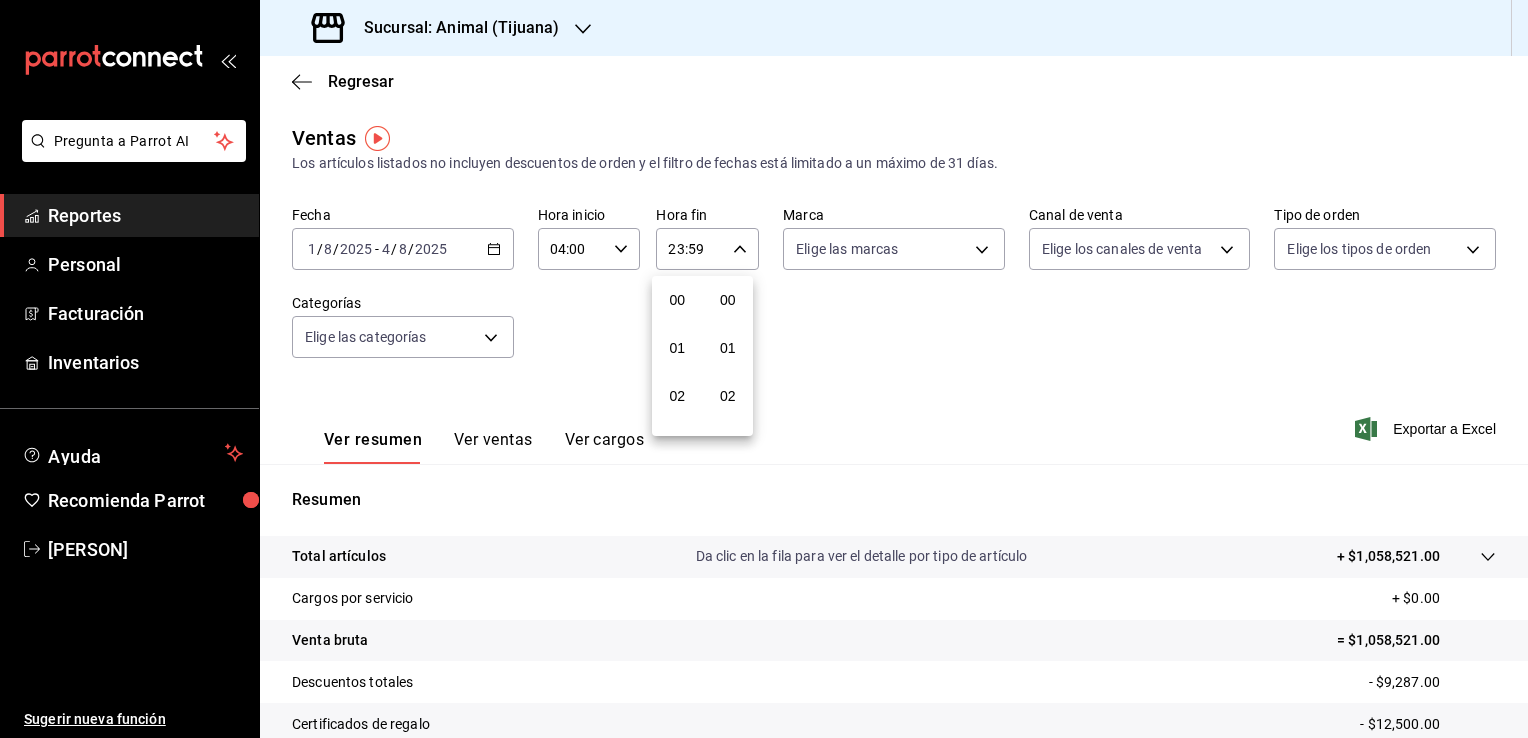 scroll, scrollTop: 1011, scrollLeft: 0, axis: vertical 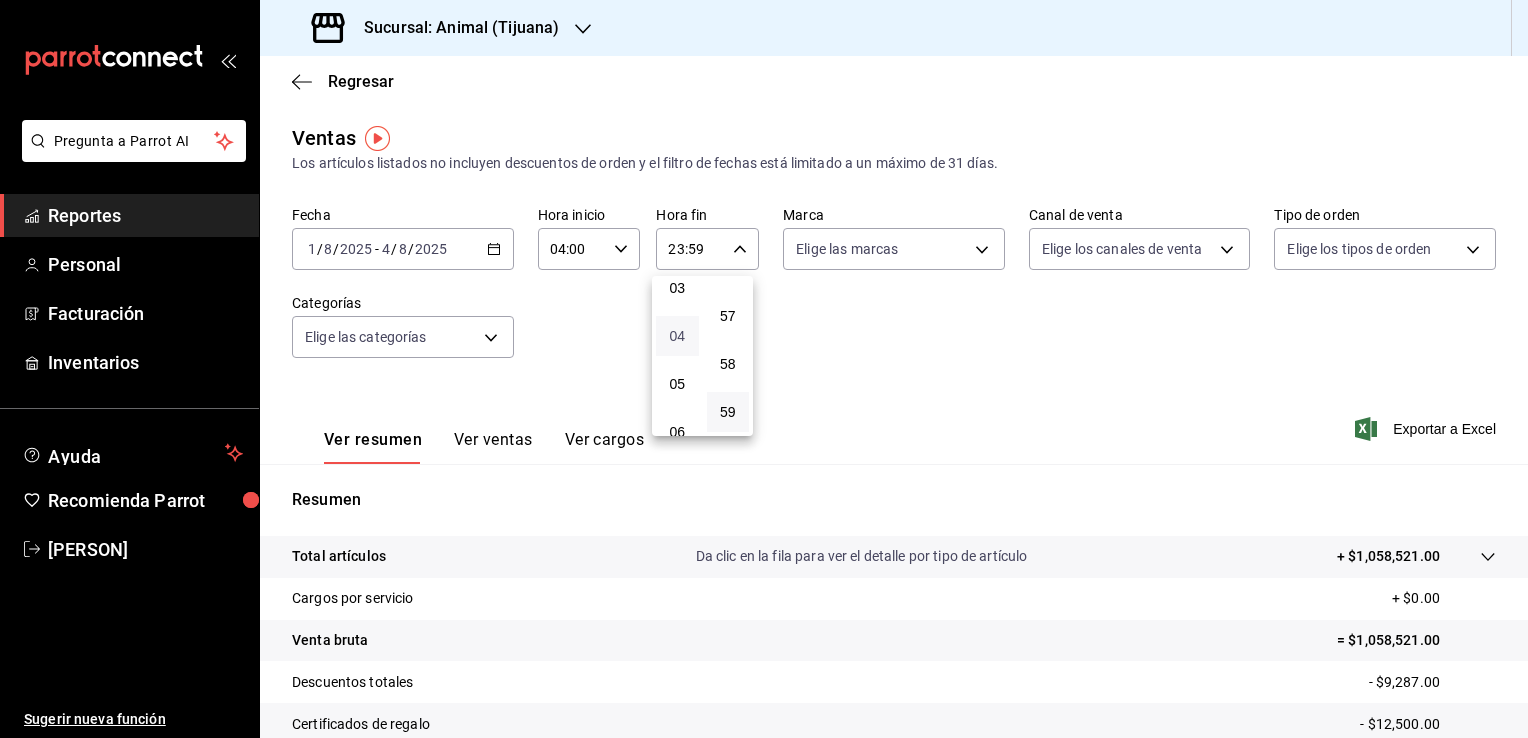 click on "04" at bounding box center (677, 336) 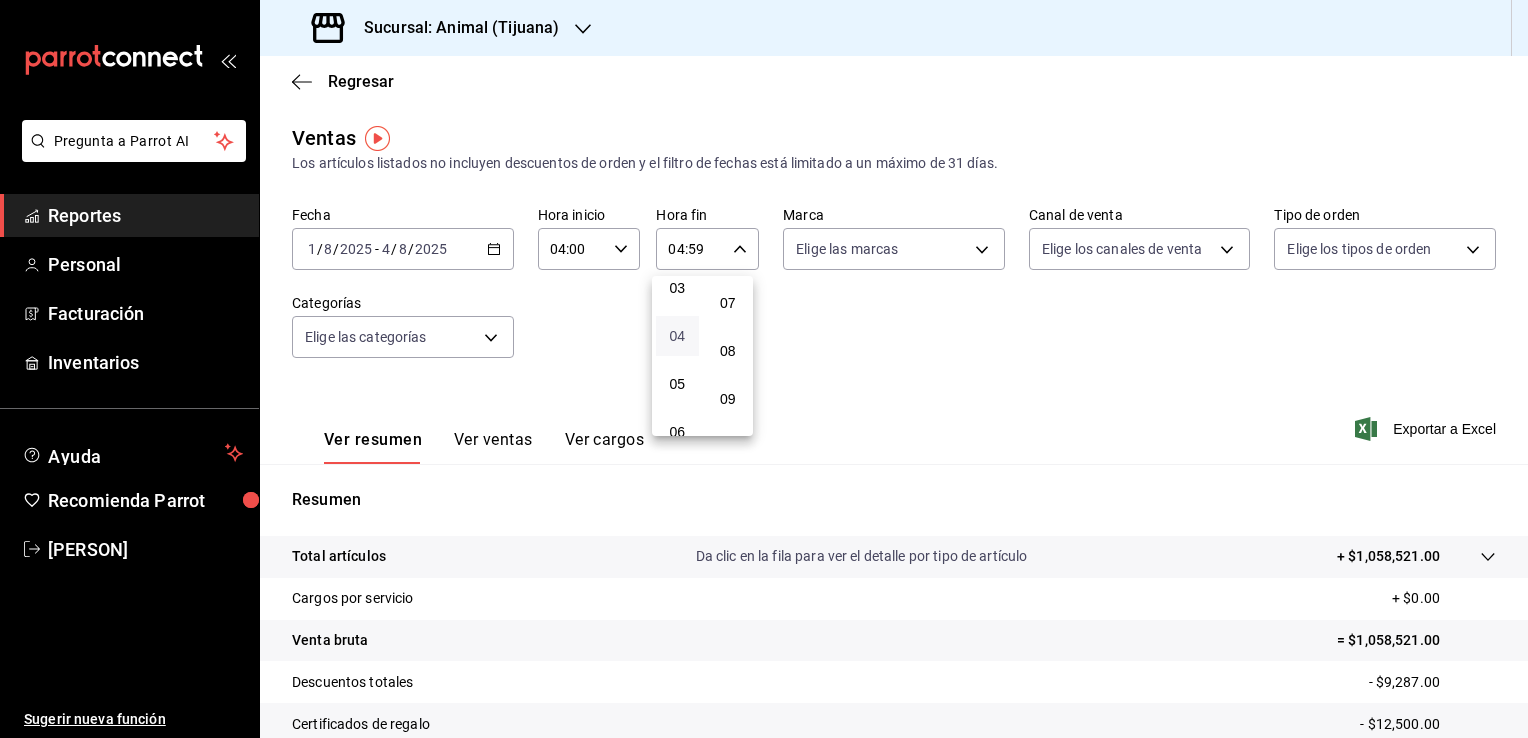 scroll, scrollTop: 0, scrollLeft: 0, axis: both 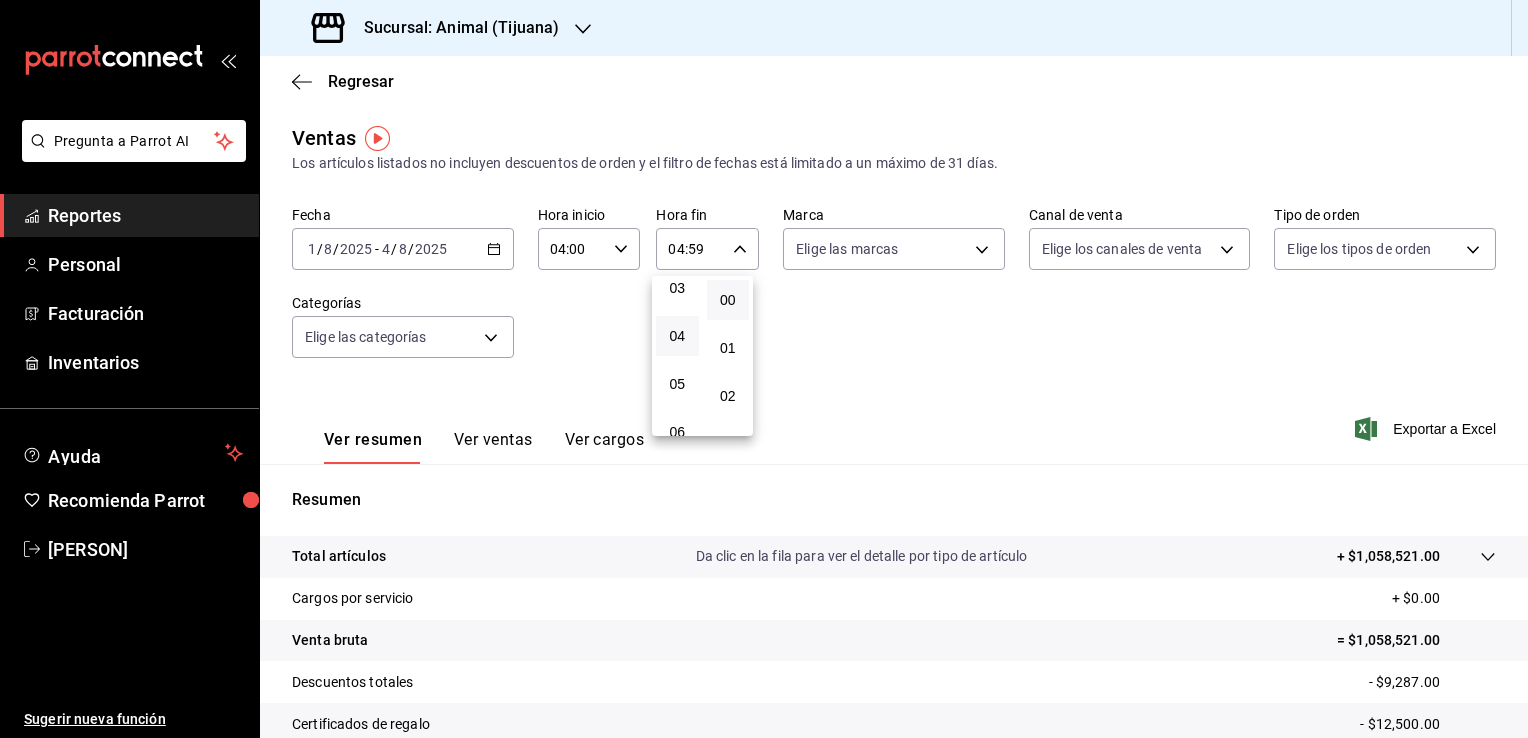 click on "00" at bounding box center [728, 300] 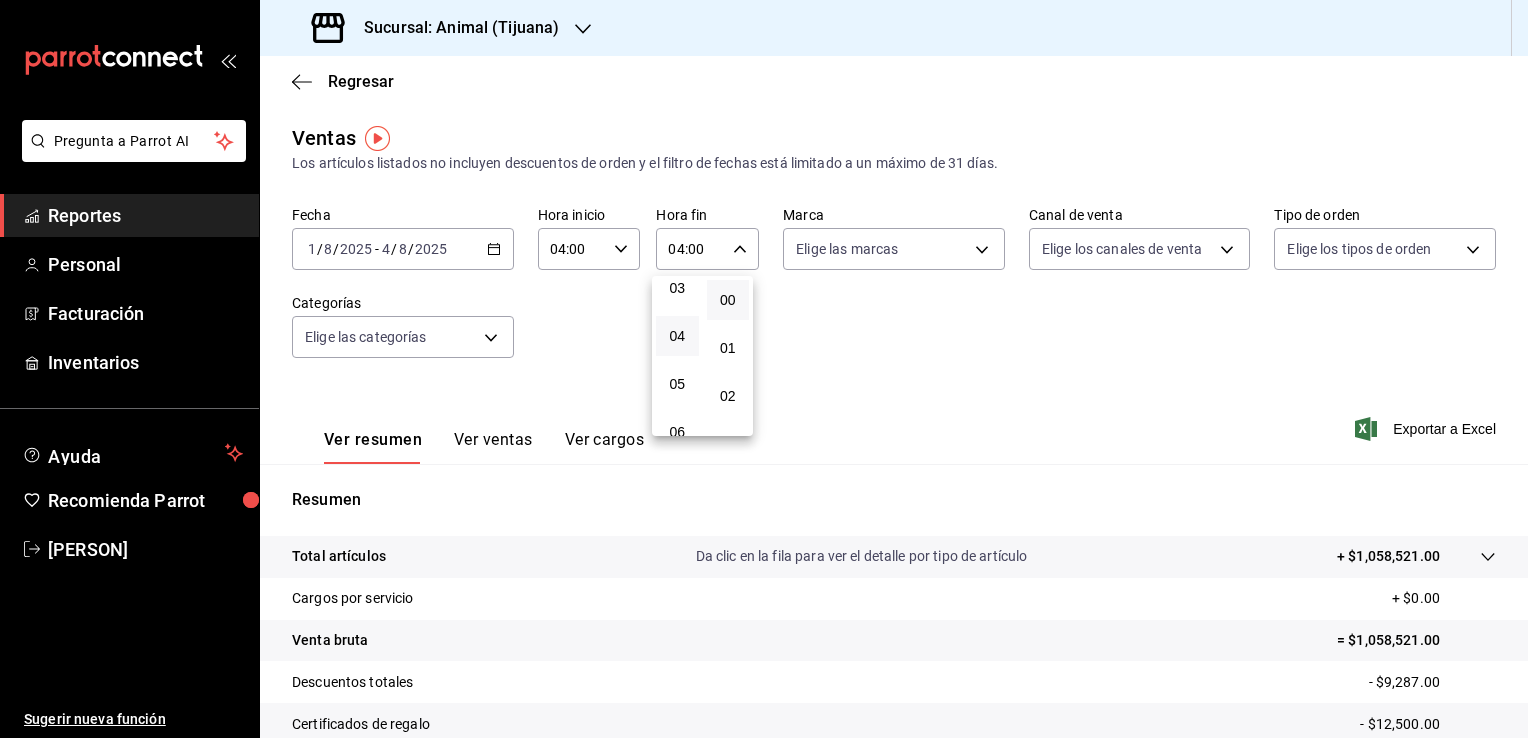 click at bounding box center [764, 369] 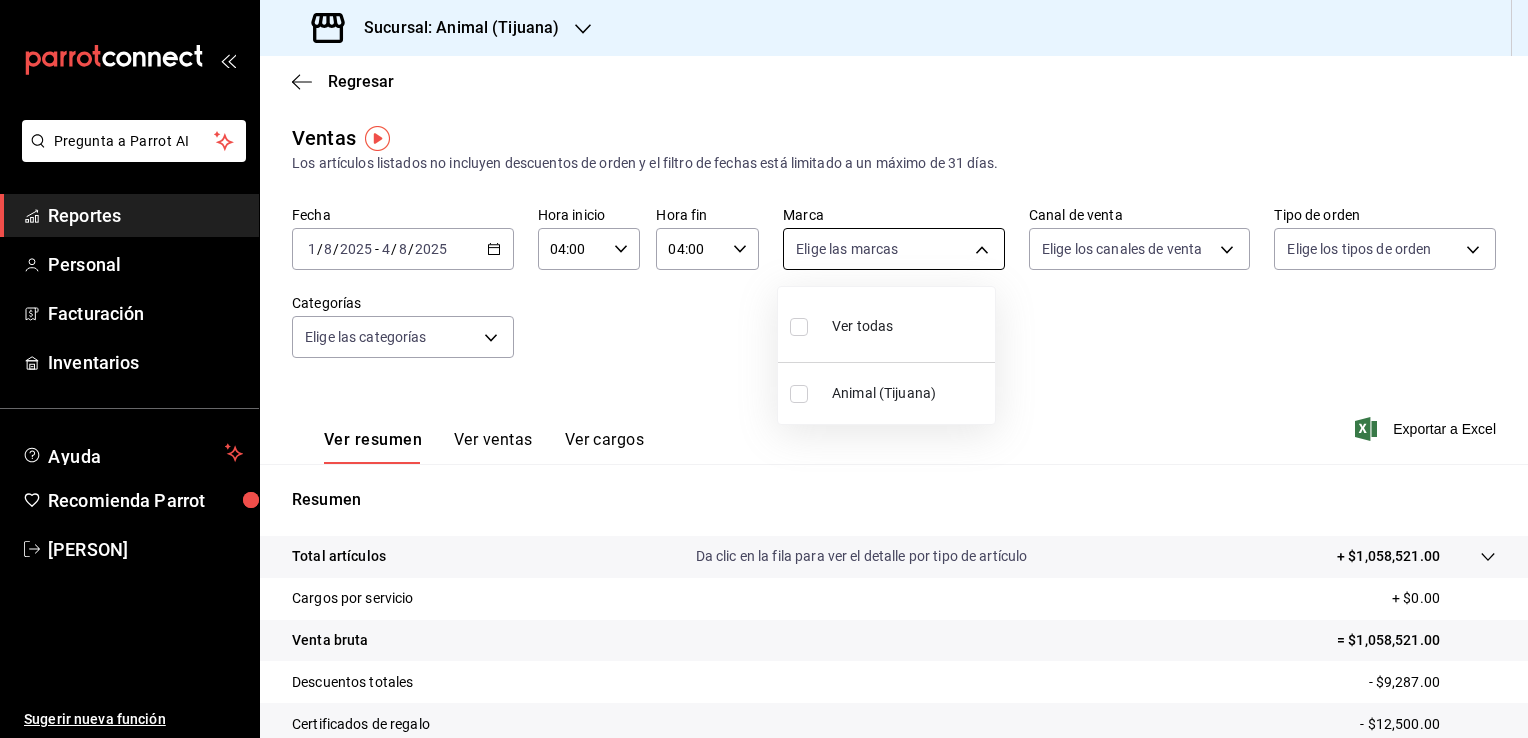 click on "Pregunta a Parrot AI Reportes   Personal   Facturación   Inventarios   Ayuda Recomienda Parrot   [PERSON]   Sugerir nueva función   Sucursal: Animal ([CITY]) Regresar Ventas Los artículos listados no incluyen descuentos de orden y el filtro de fechas está limitado a un máximo de 31 días. Fecha 2025-08-01 1 / 8 / 2025 - 2025-08-04 4 / 8 / 2025 Hora inicio 04:00 Hora inicio Hora fin 04:00 Hora fin Marca Elige las marcas Canal de venta Elige los canales de venta Tipo de orden Elige los tipos de orden Categorías Elige las categorías Ver resumen Ver ventas Ver cargos Exportar a Excel Resumen Total artículos Da clic en la fila para ver el detalle por tipo de artículo + $1,058,521.00 Cargos por servicio + $0.00 Venta bruta = $1,058,521.00 Descuentos totales - $9,287.00 Certificados de regalo - $12,500.00 Venta total = $1,036,734.00 Impuestos - $76,795.11 Venta neta = $959,938.89 GANA 1 MES GRATIS EN TU SUSCRIPCIÓN AQUÍ Ver video tutorial Ir a video Pregunta a Parrot AI Reportes   Personal" at bounding box center (764, 369) 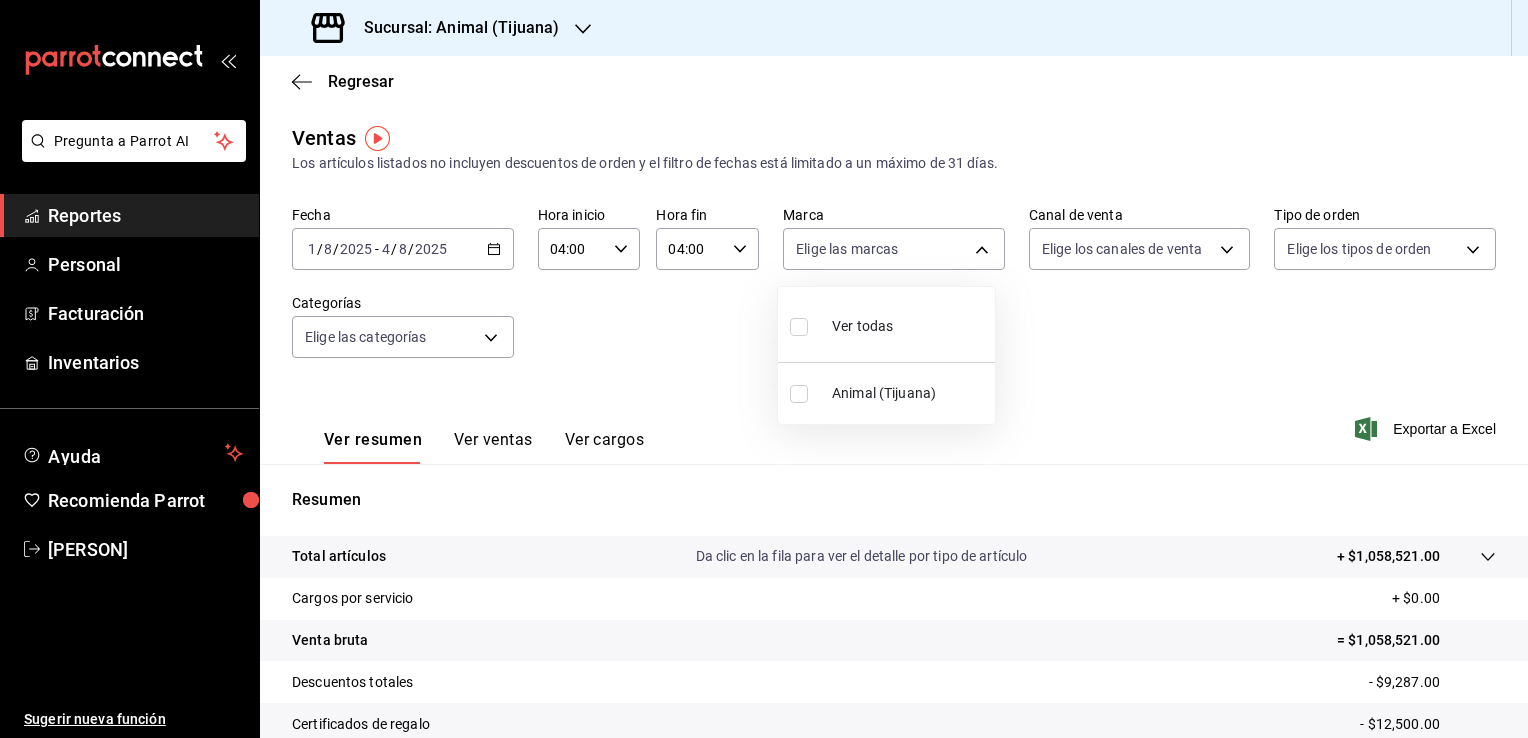 click on "Animal (Tijuana)" at bounding box center [909, 393] 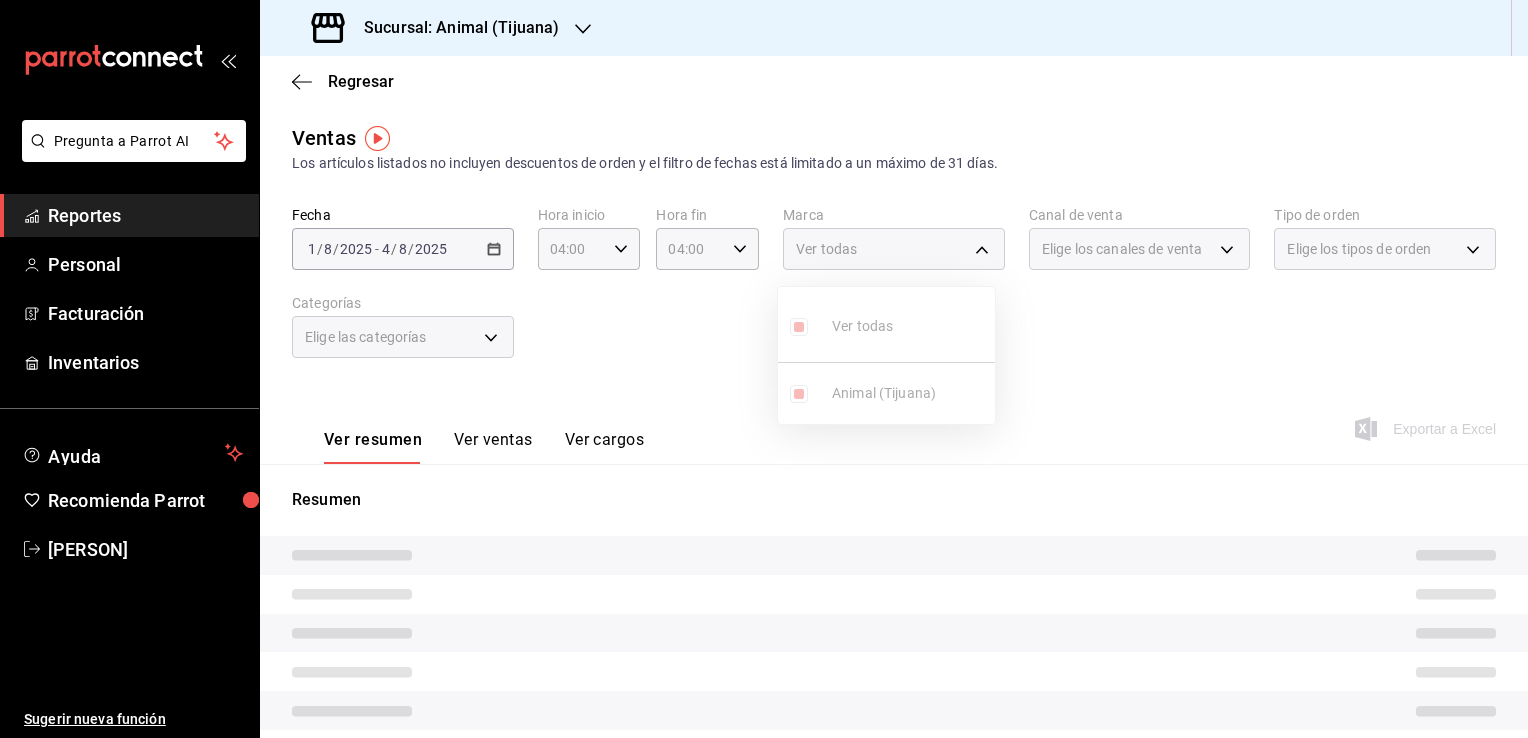 click at bounding box center (764, 369) 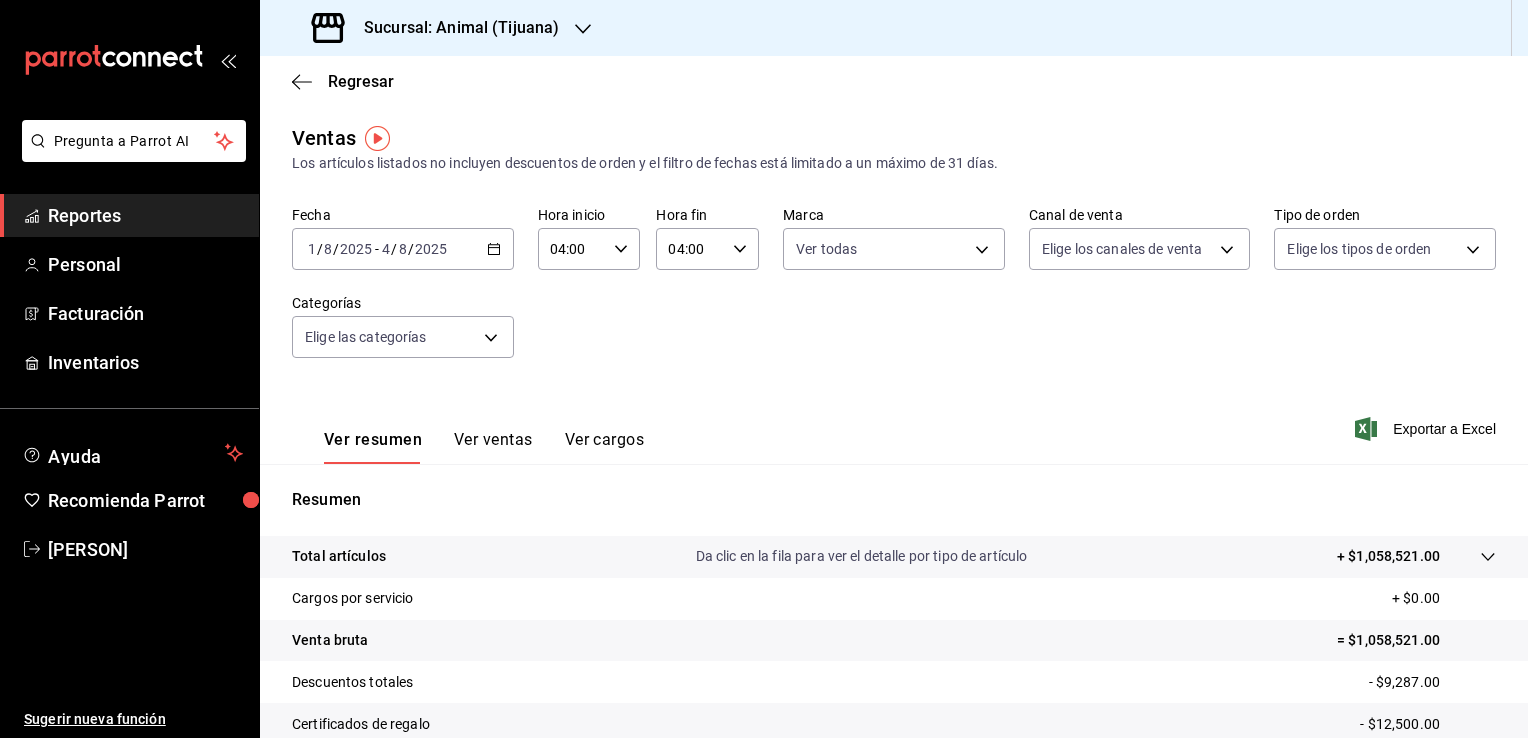 click on "Exportar a Excel" at bounding box center [1427, 429] 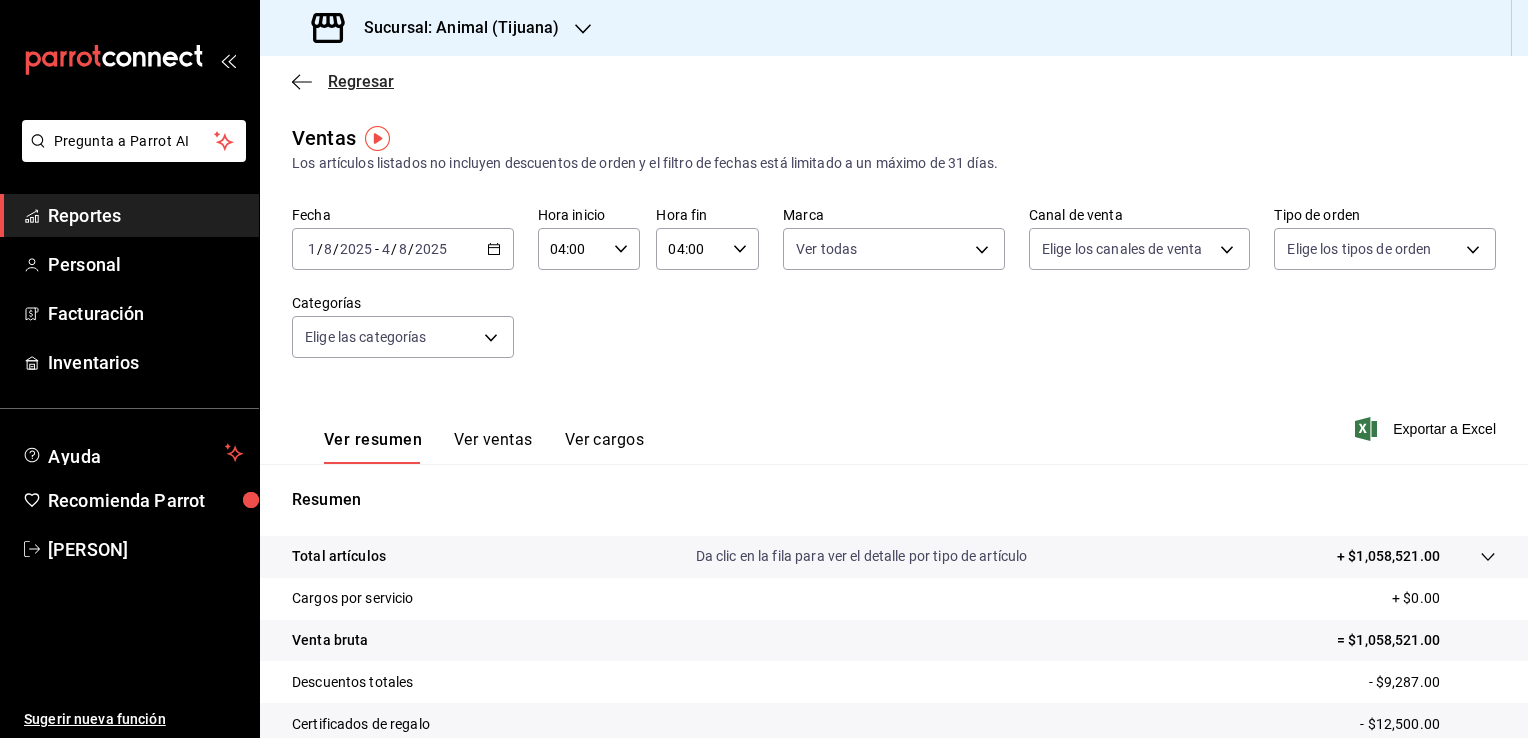 click on "Regresar" at bounding box center [361, 81] 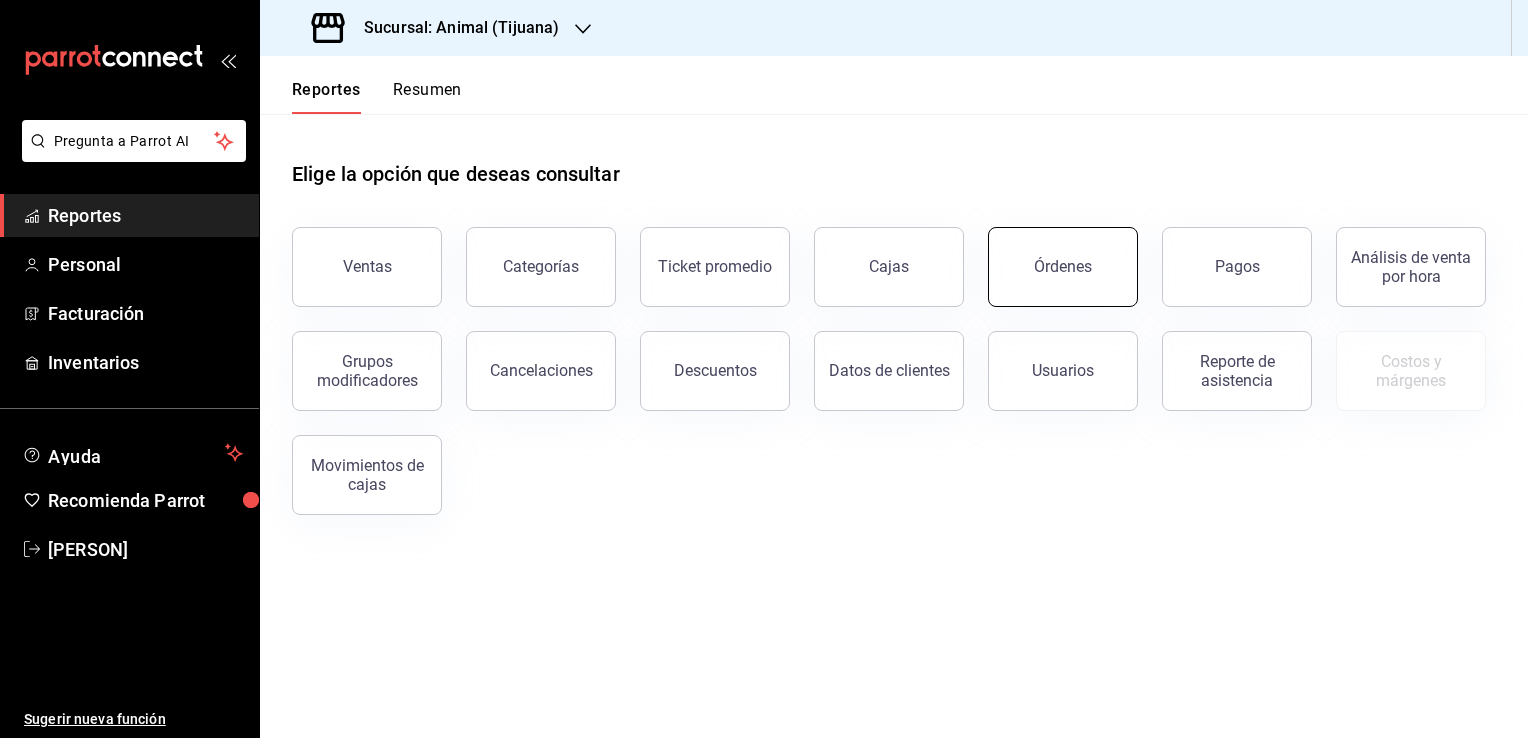 click on "Órdenes" at bounding box center [1063, 267] 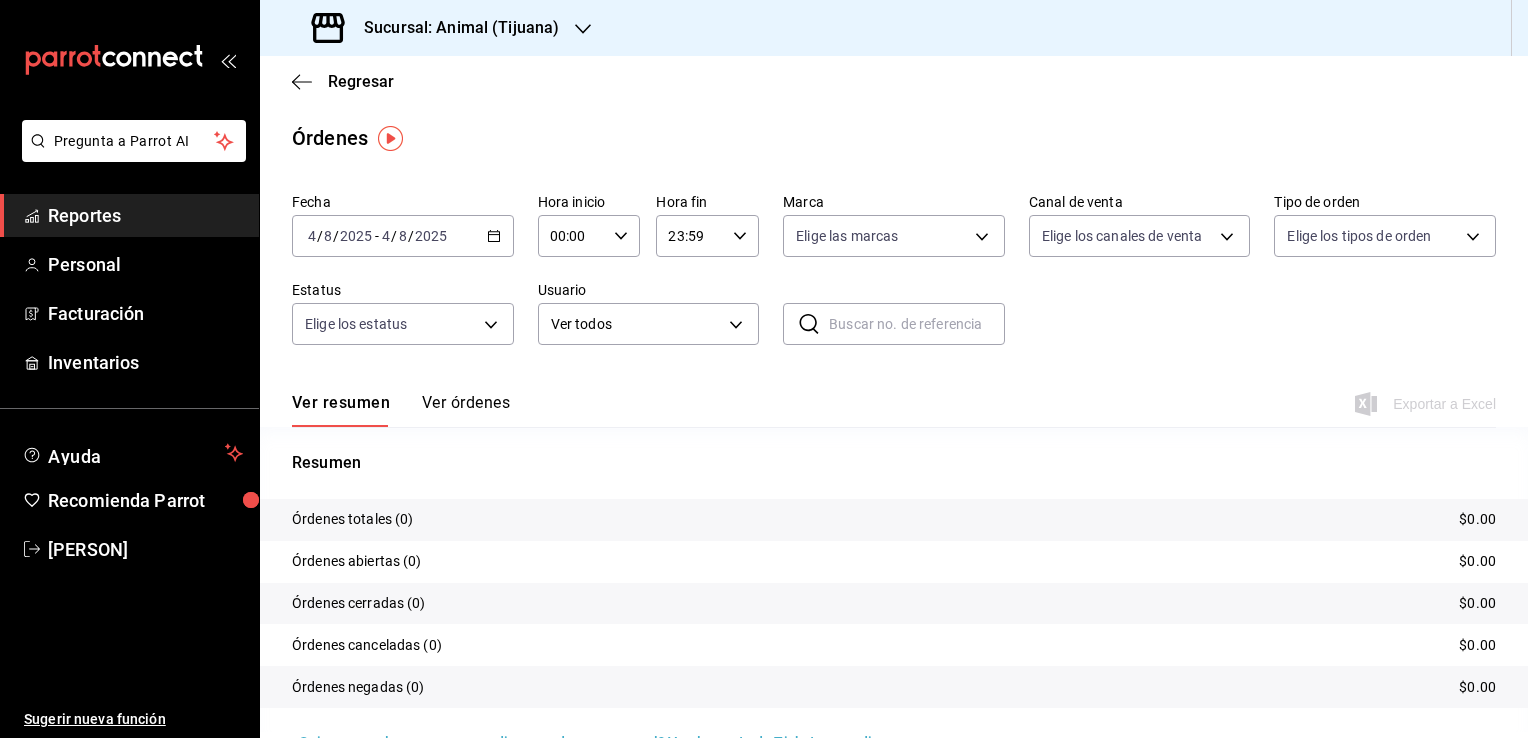 click 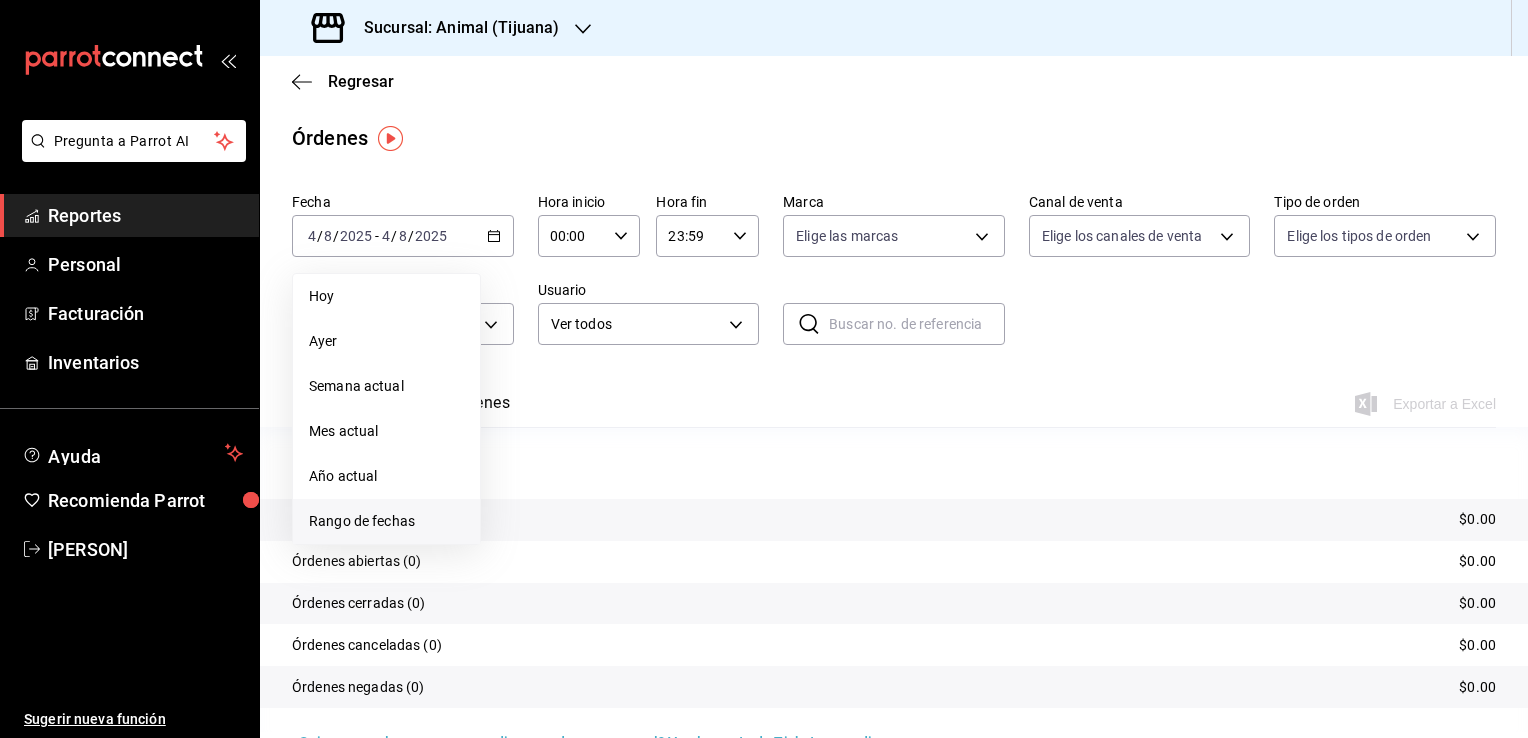 click on "Rango de fechas" at bounding box center (386, 521) 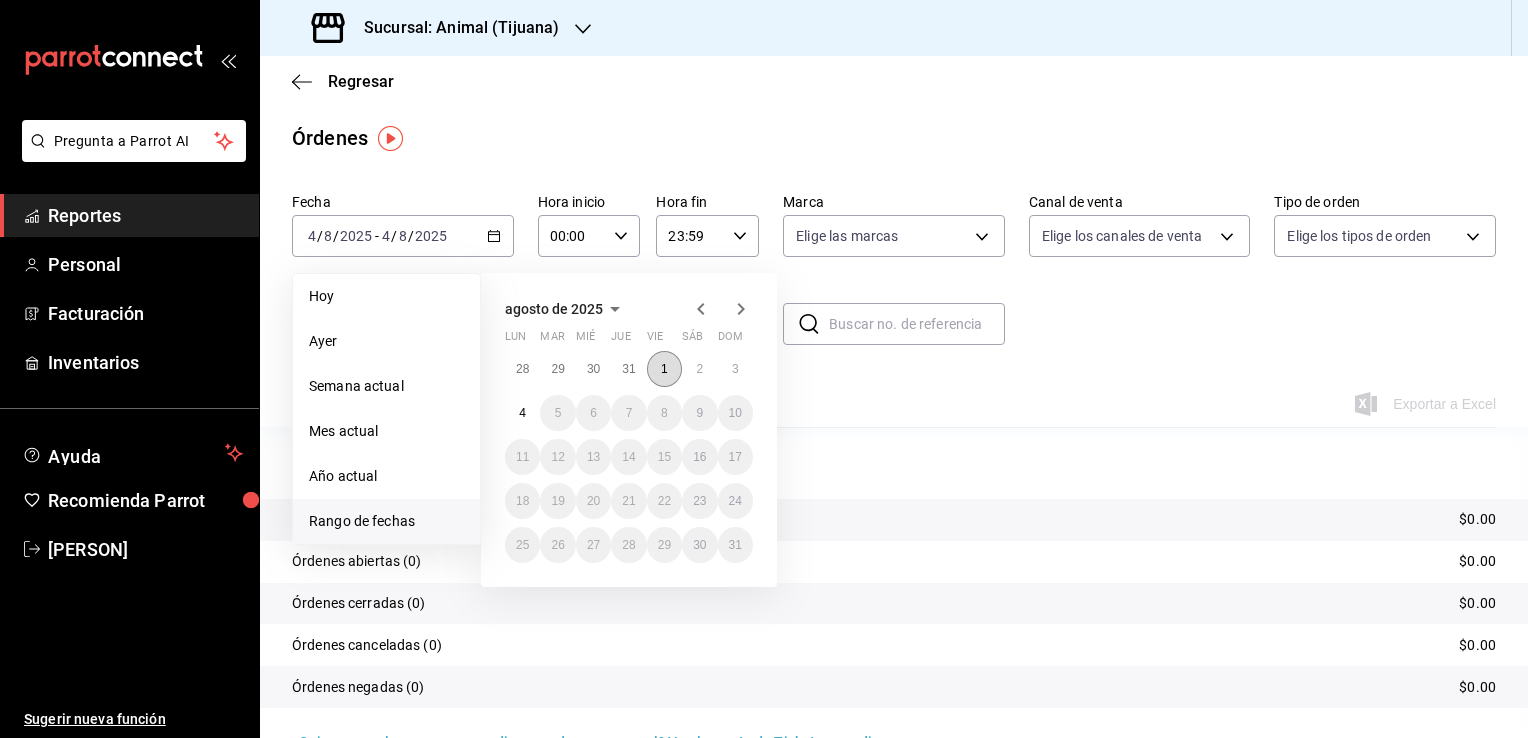 click on "1" at bounding box center (664, 369) 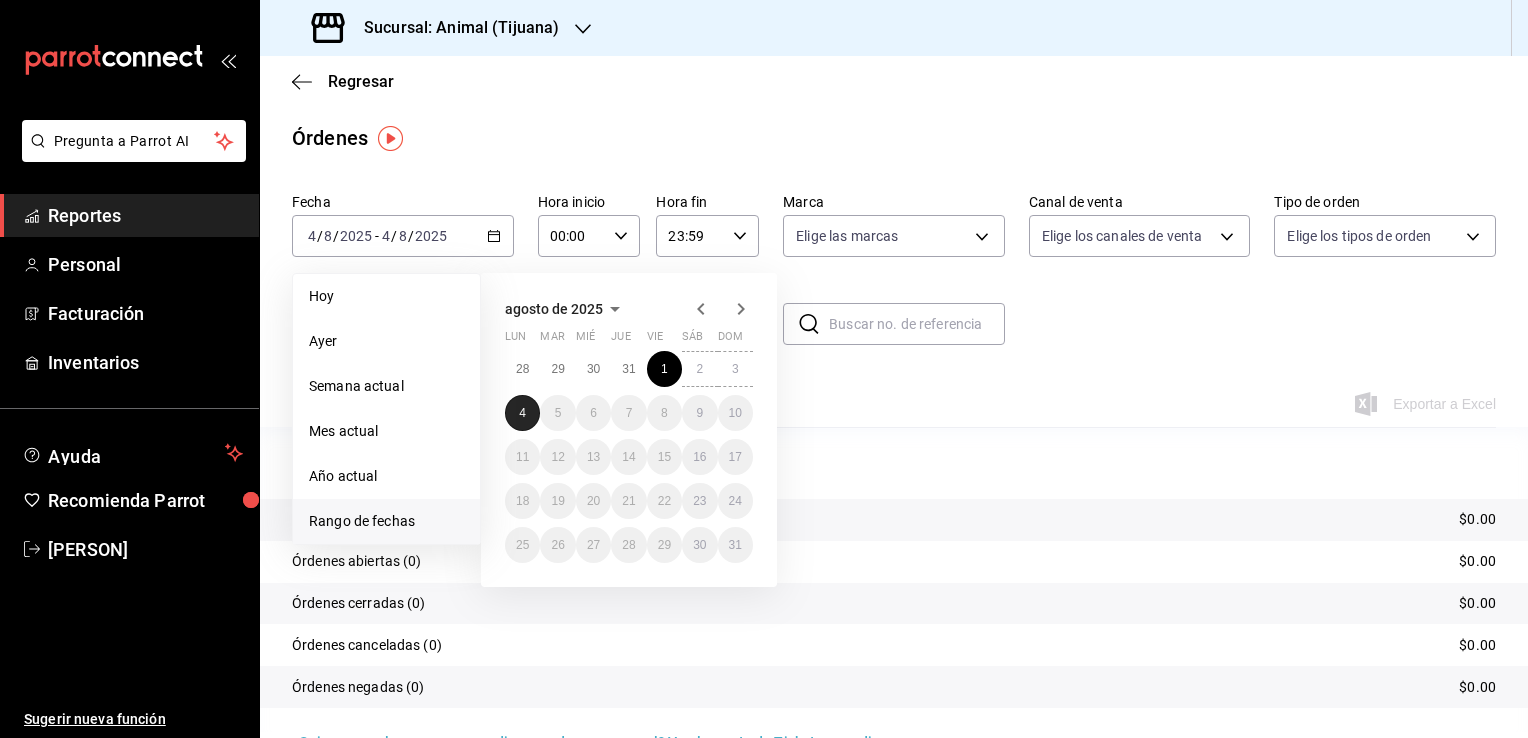 click on "4" at bounding box center [522, 413] 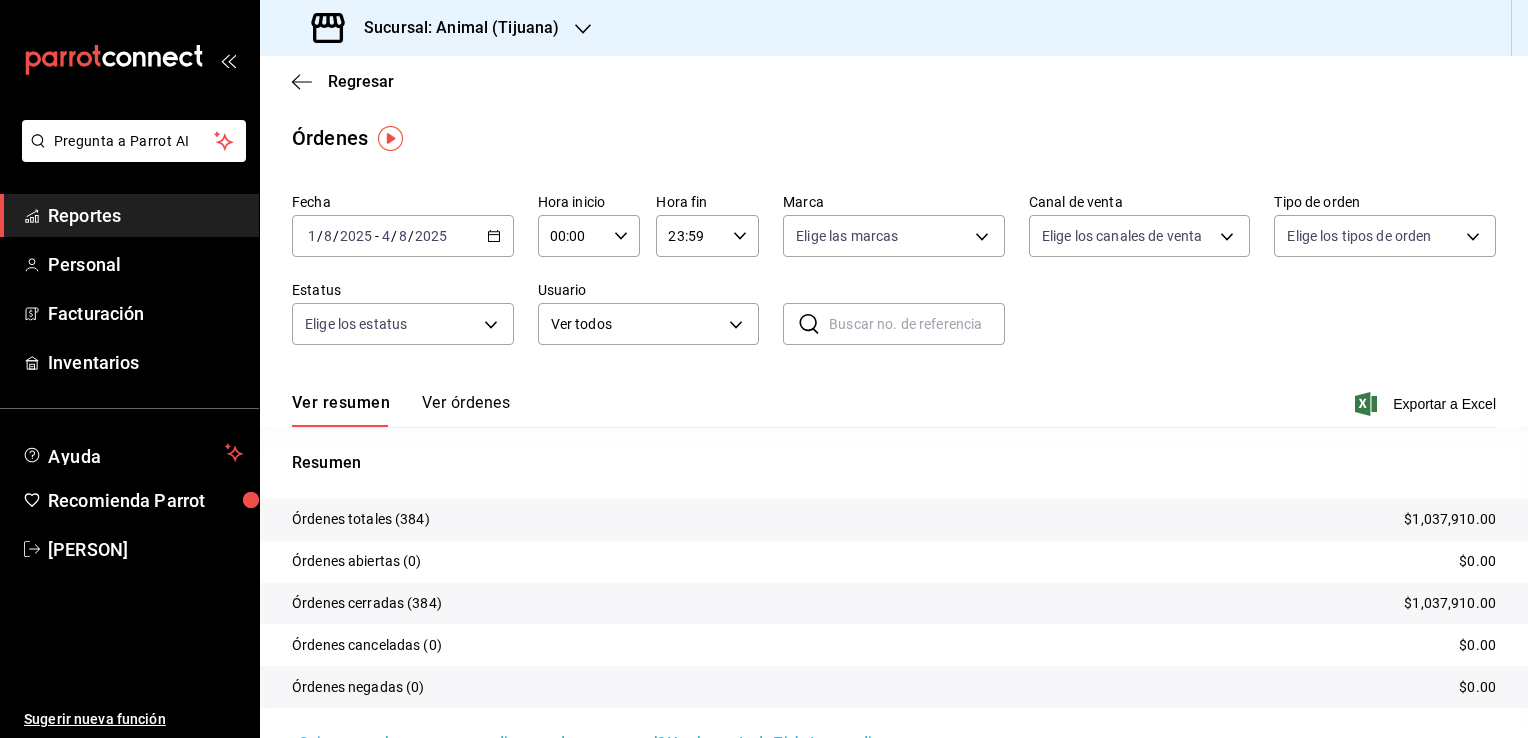 click 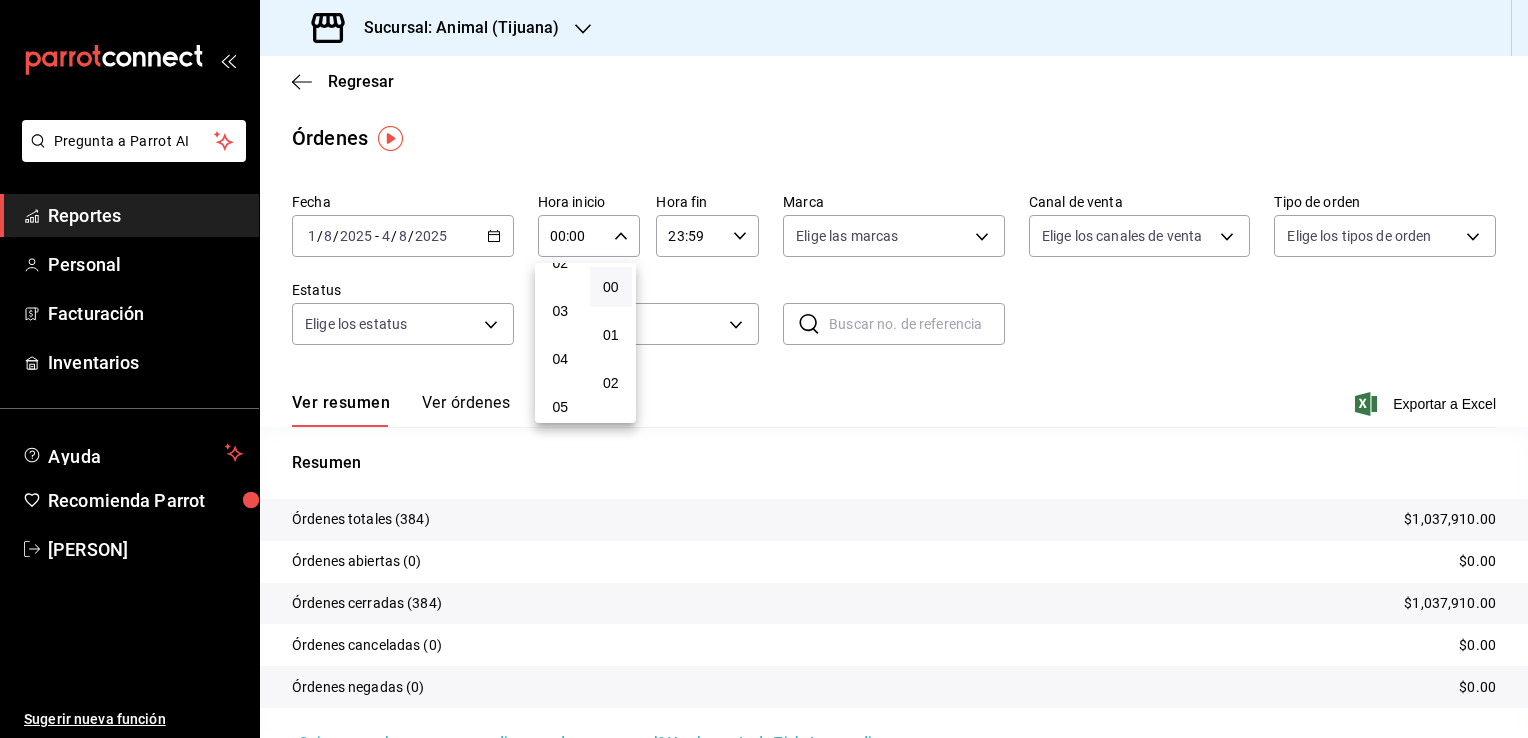 scroll, scrollTop: 122, scrollLeft: 0, axis: vertical 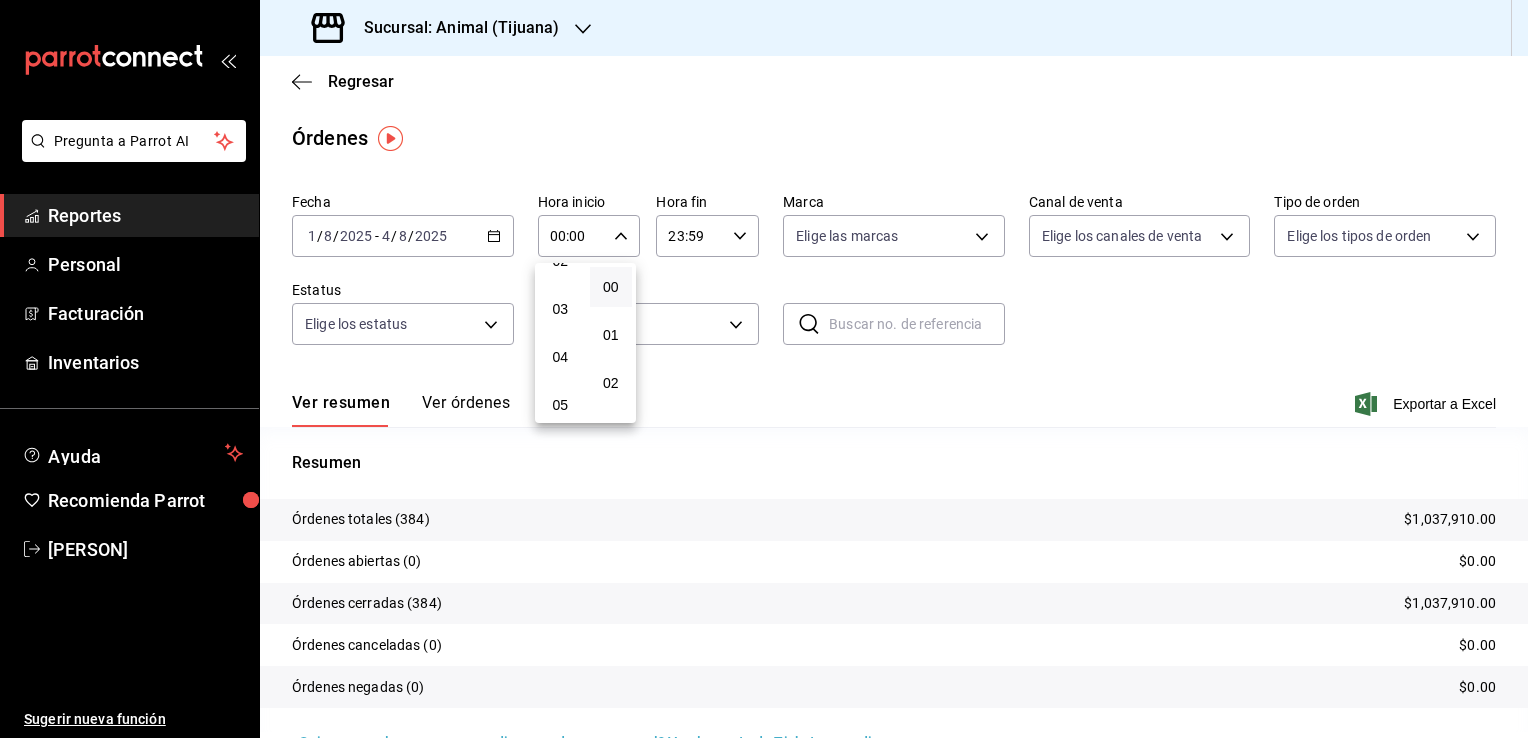 click on "04" at bounding box center [560, 357] 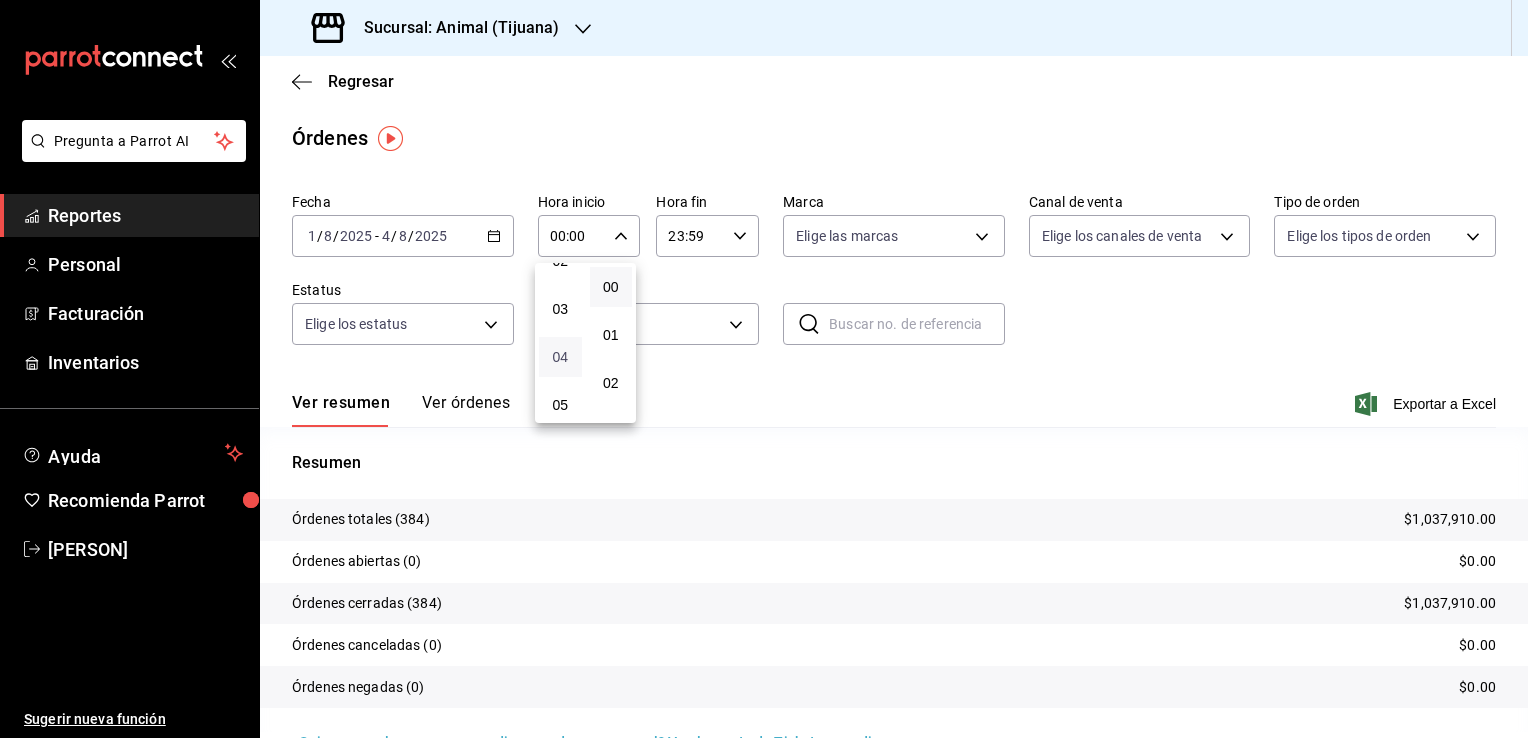 type on "04:00" 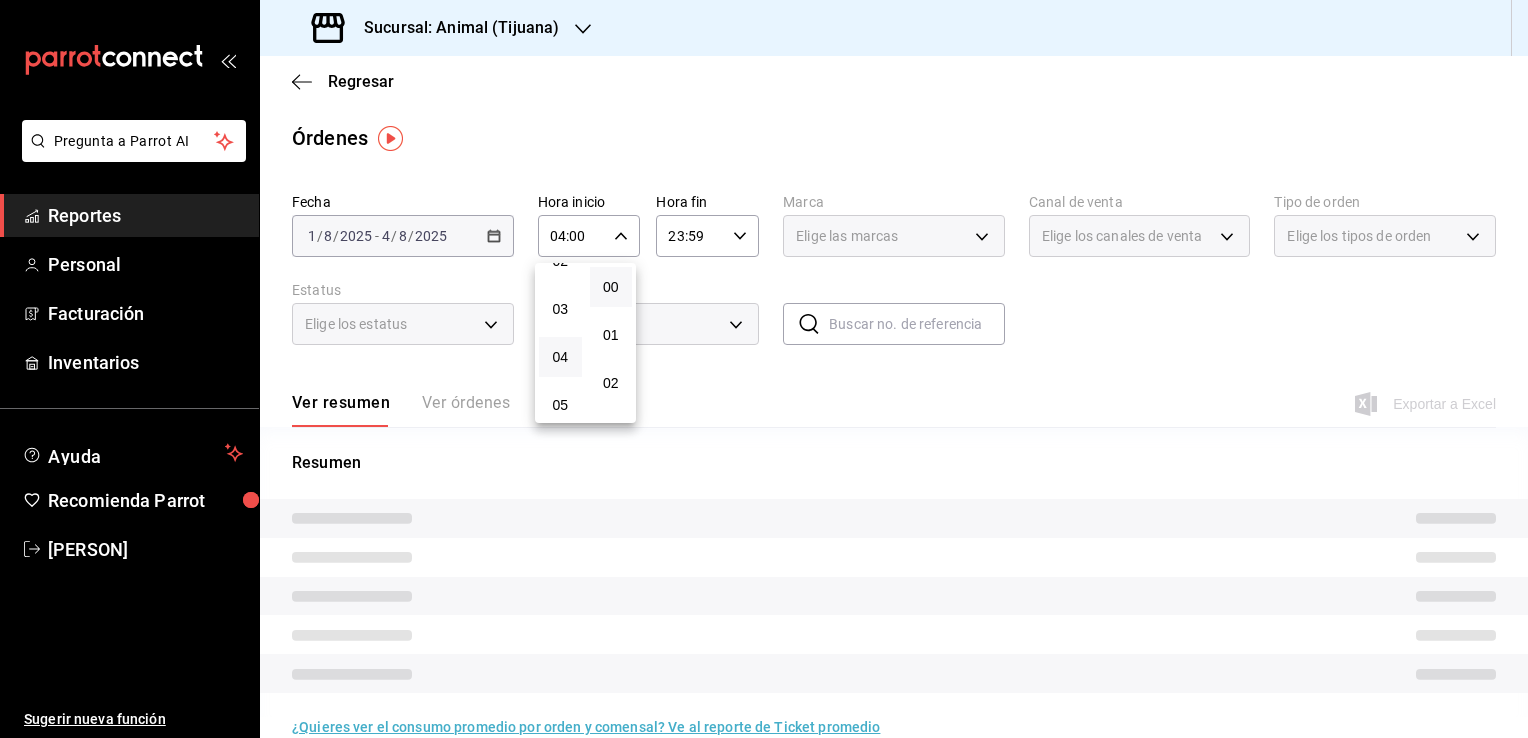click at bounding box center (764, 369) 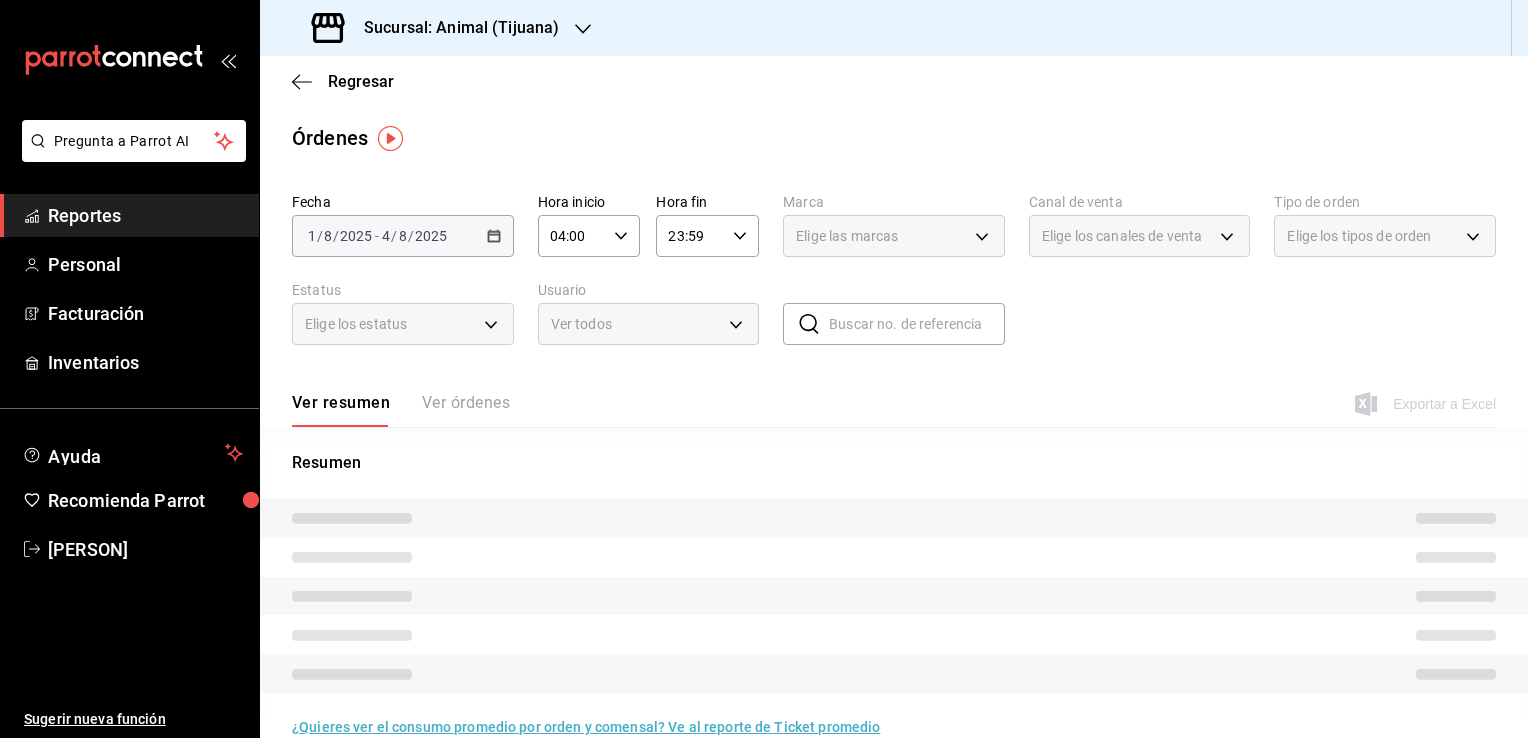 click 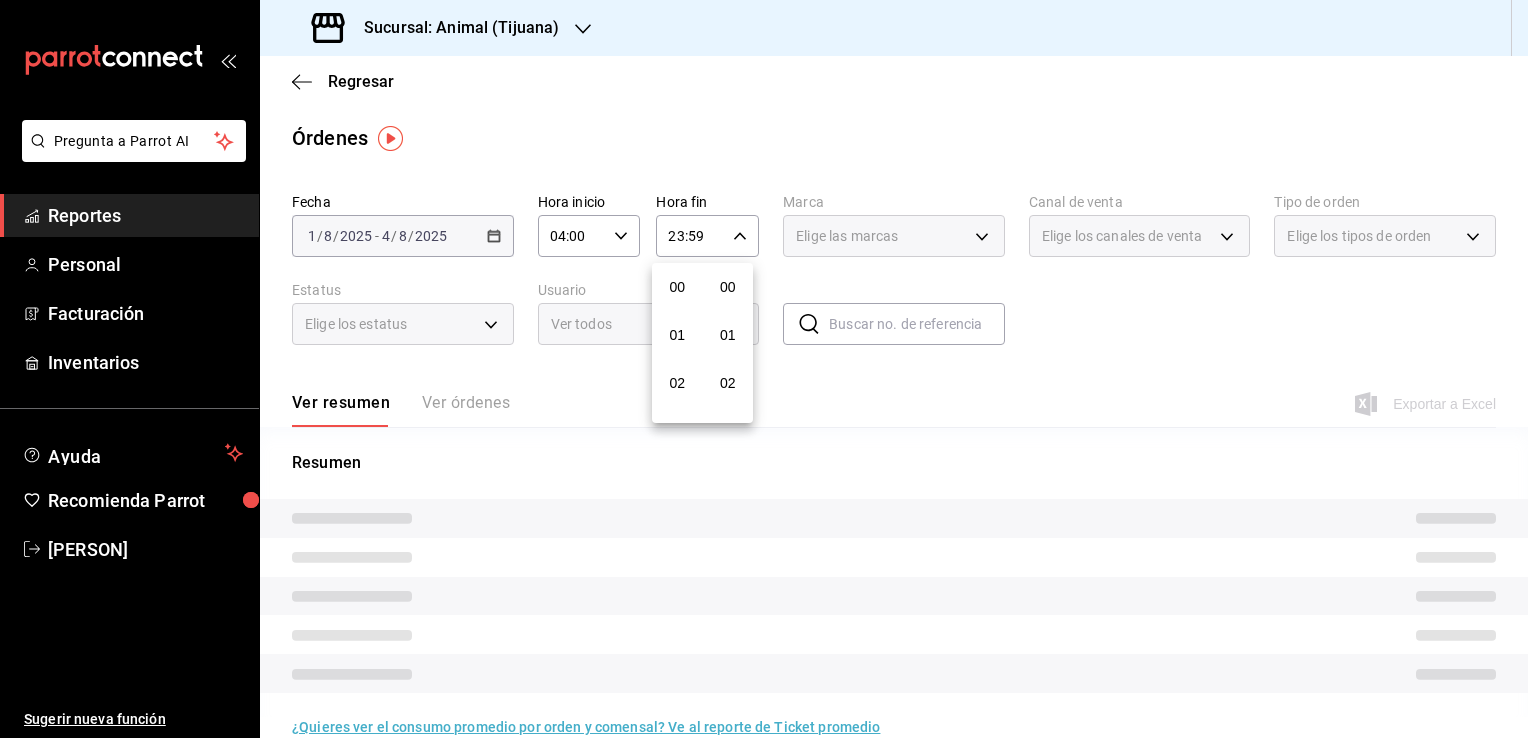 scroll, scrollTop: 1011, scrollLeft: 0, axis: vertical 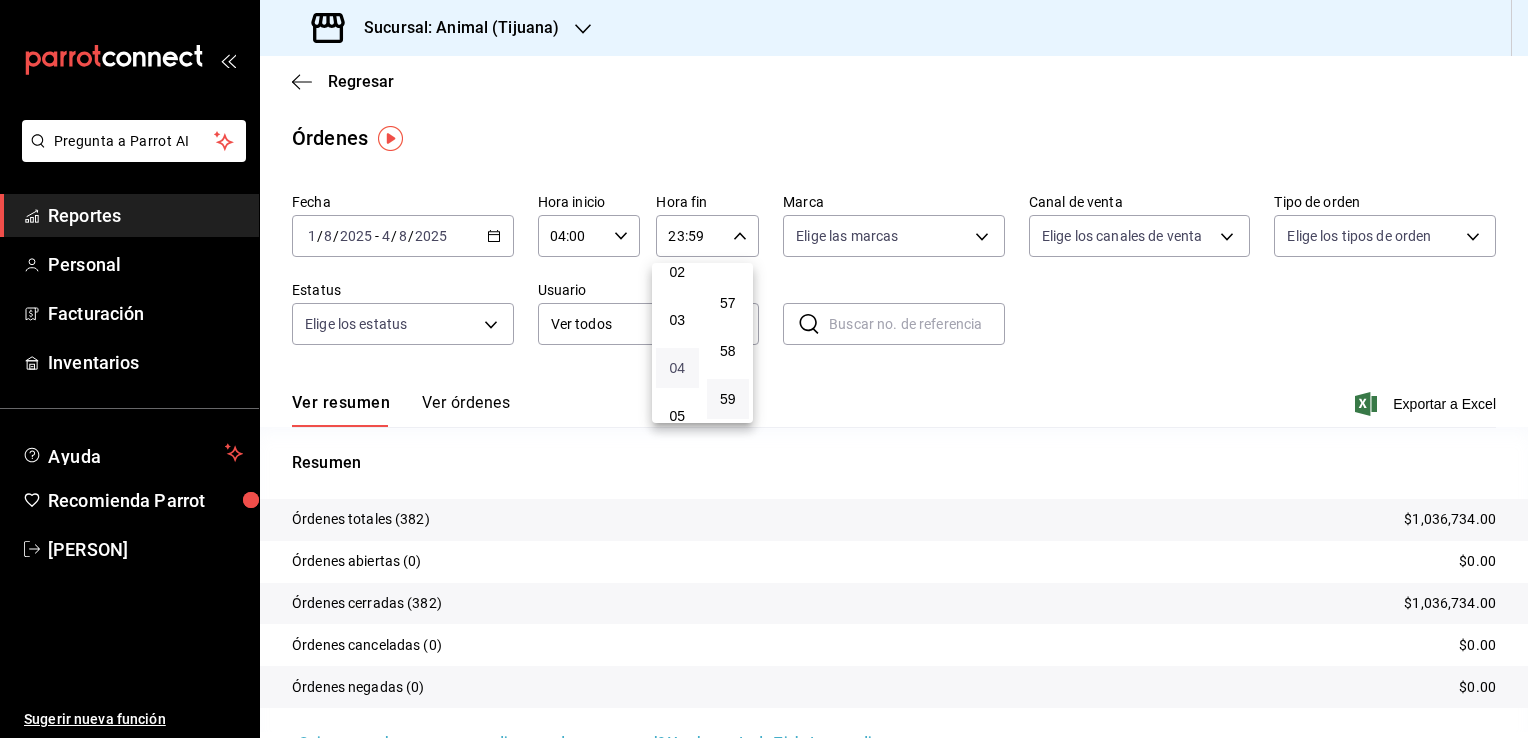 click on "04" at bounding box center (677, 368) 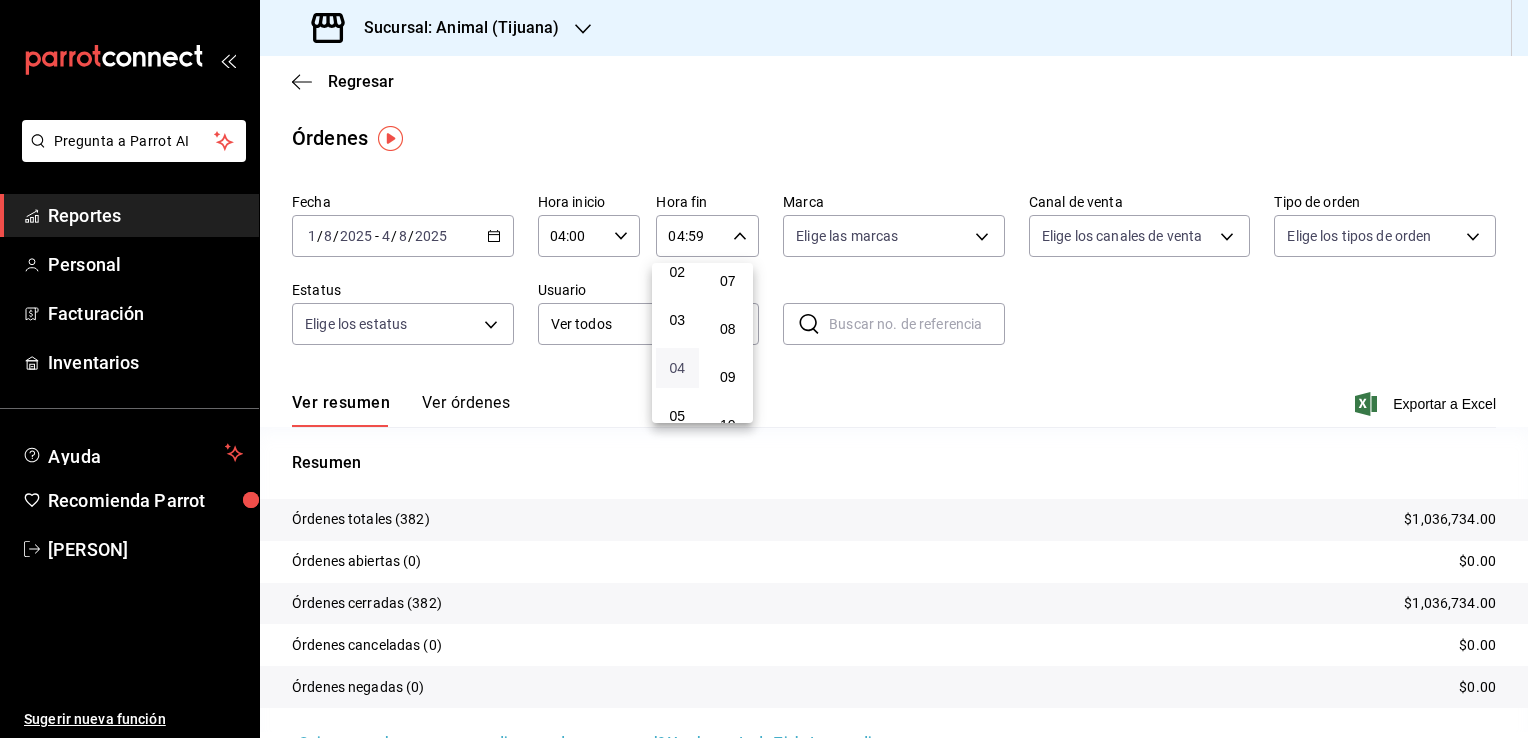 scroll, scrollTop: 0, scrollLeft: 0, axis: both 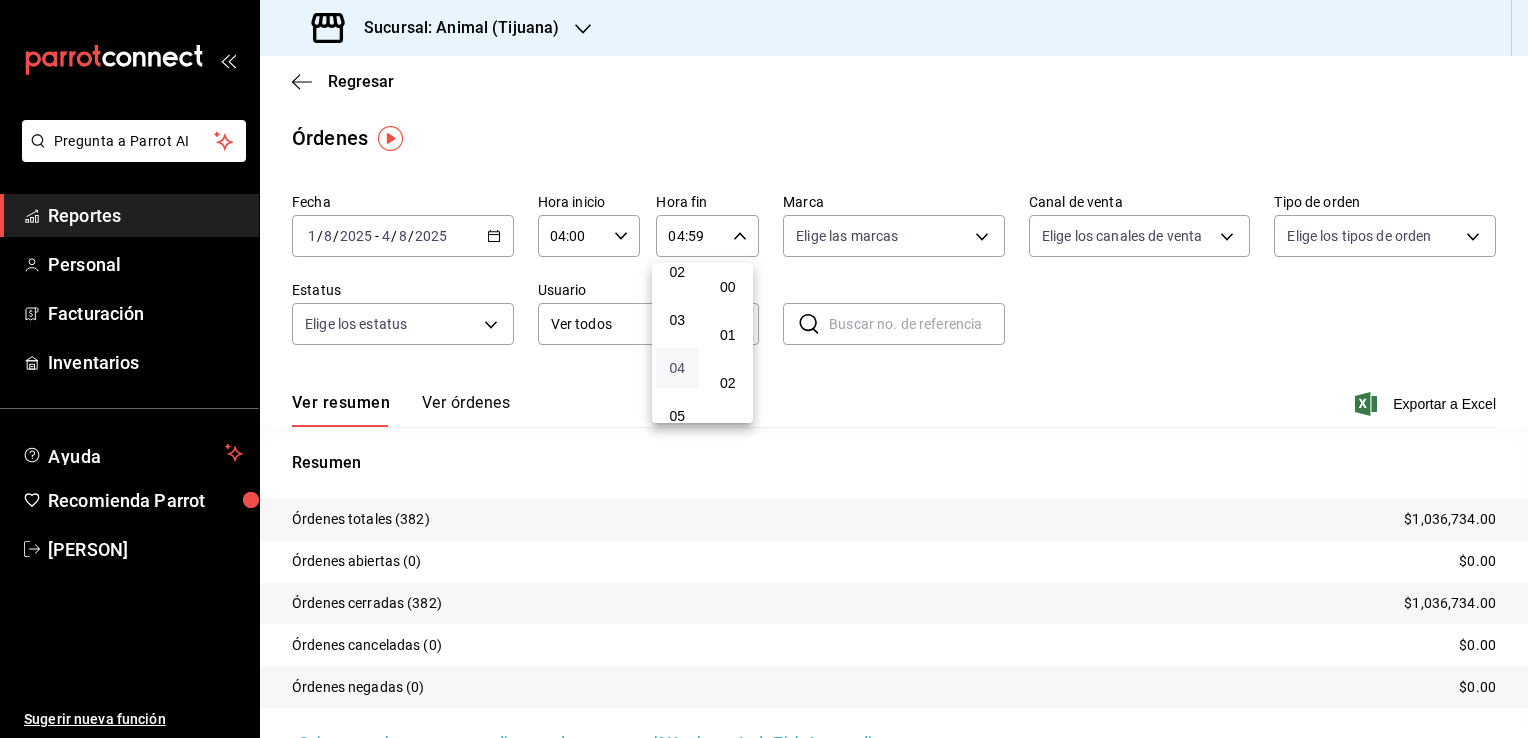 click on "00" at bounding box center [728, 287] 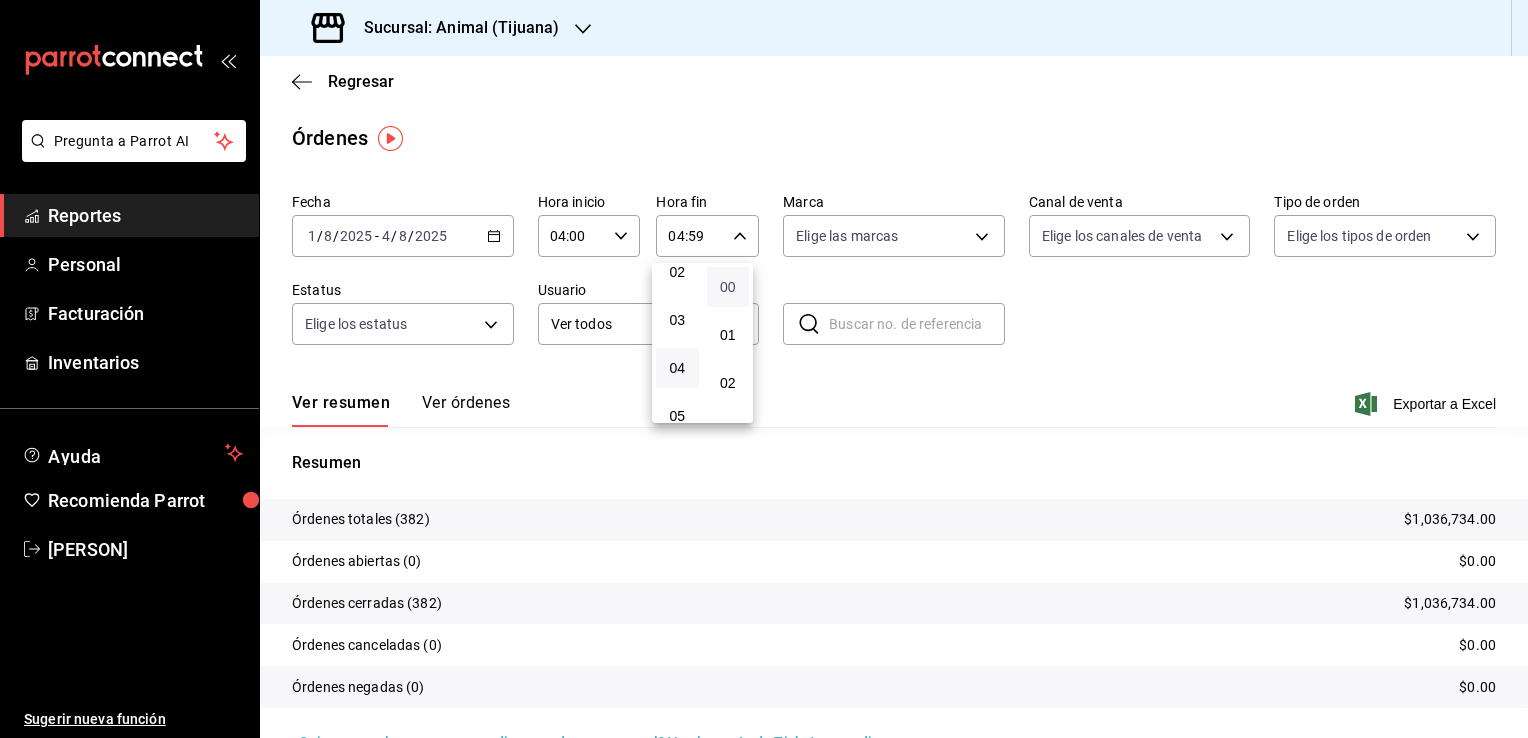 type on "04:00" 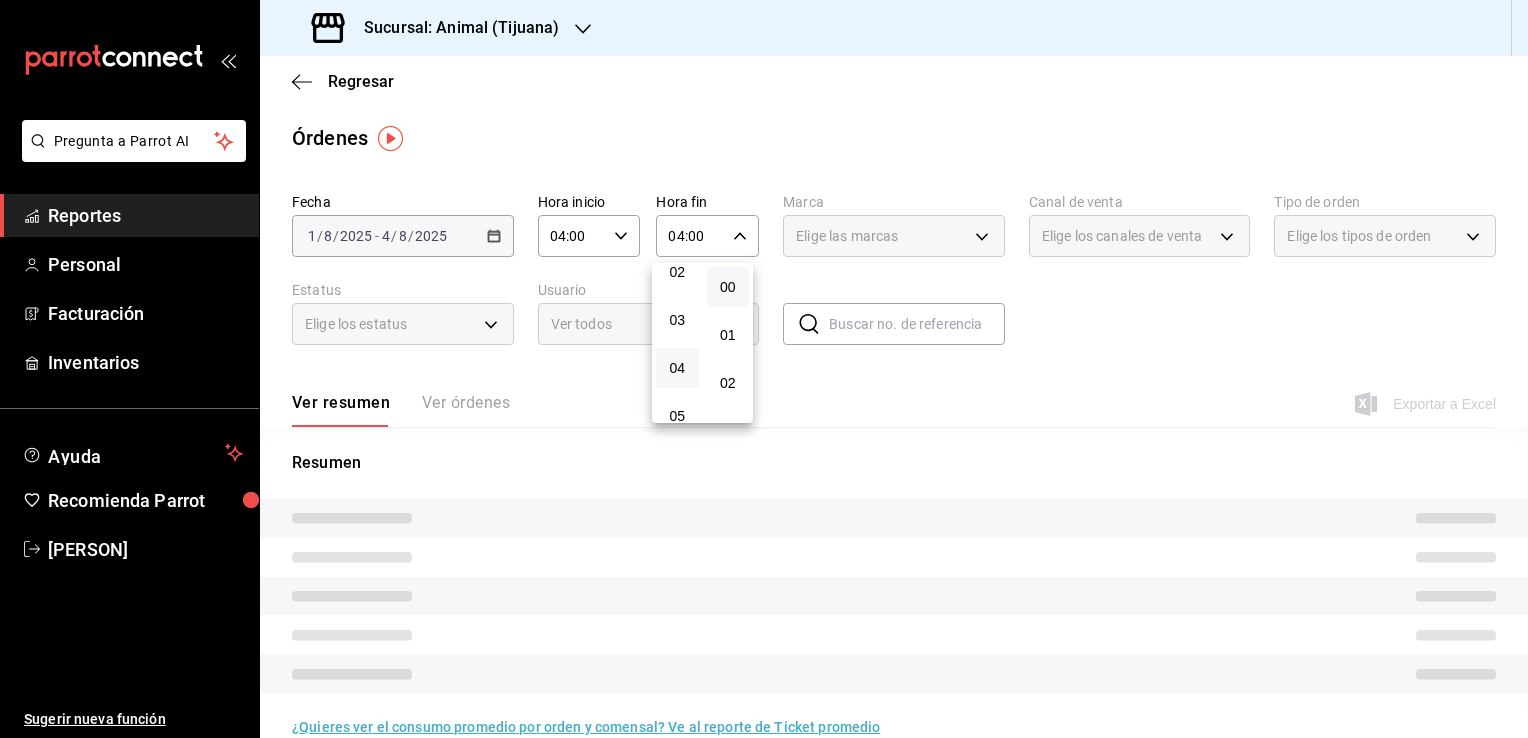 click at bounding box center [764, 369] 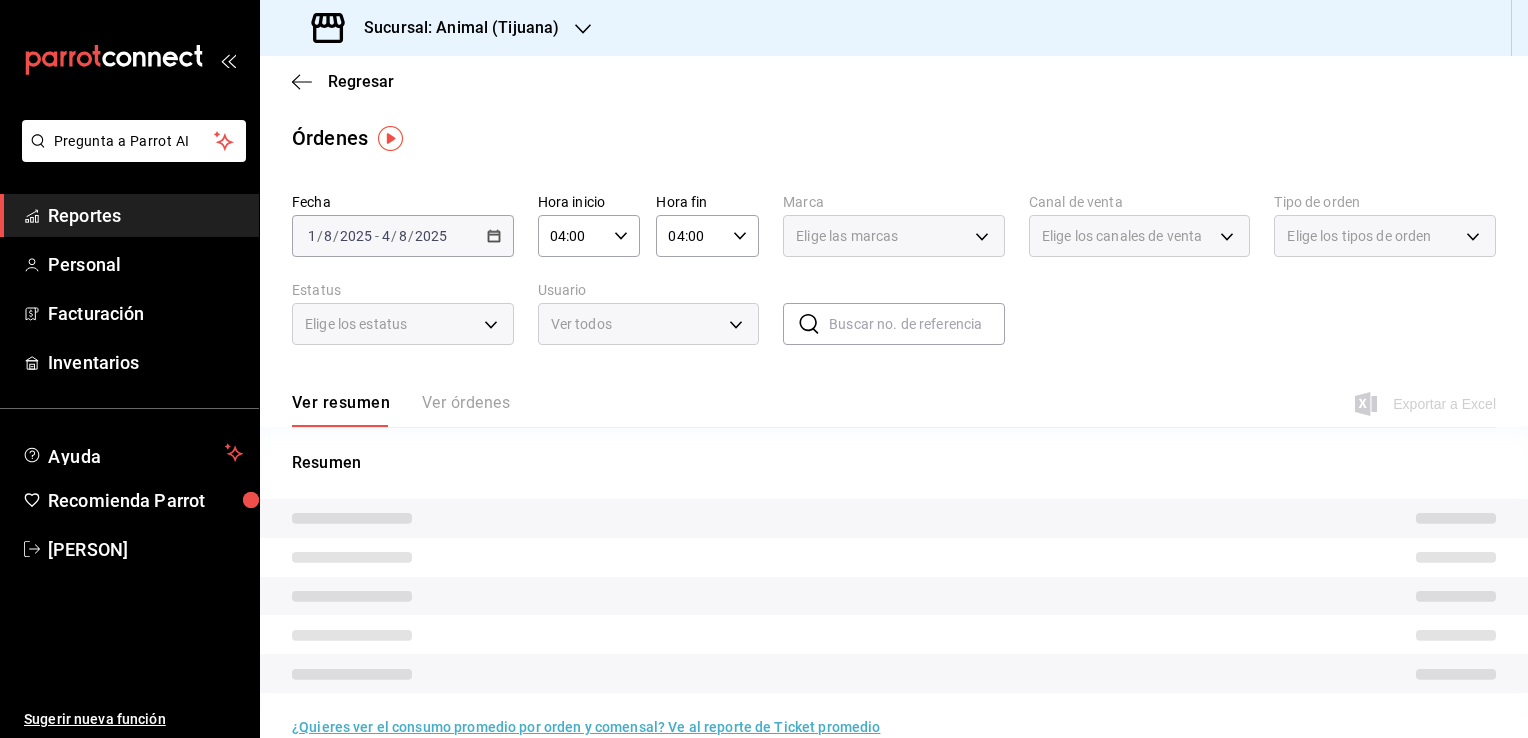 click on "Elige las marcas" at bounding box center [894, 236] 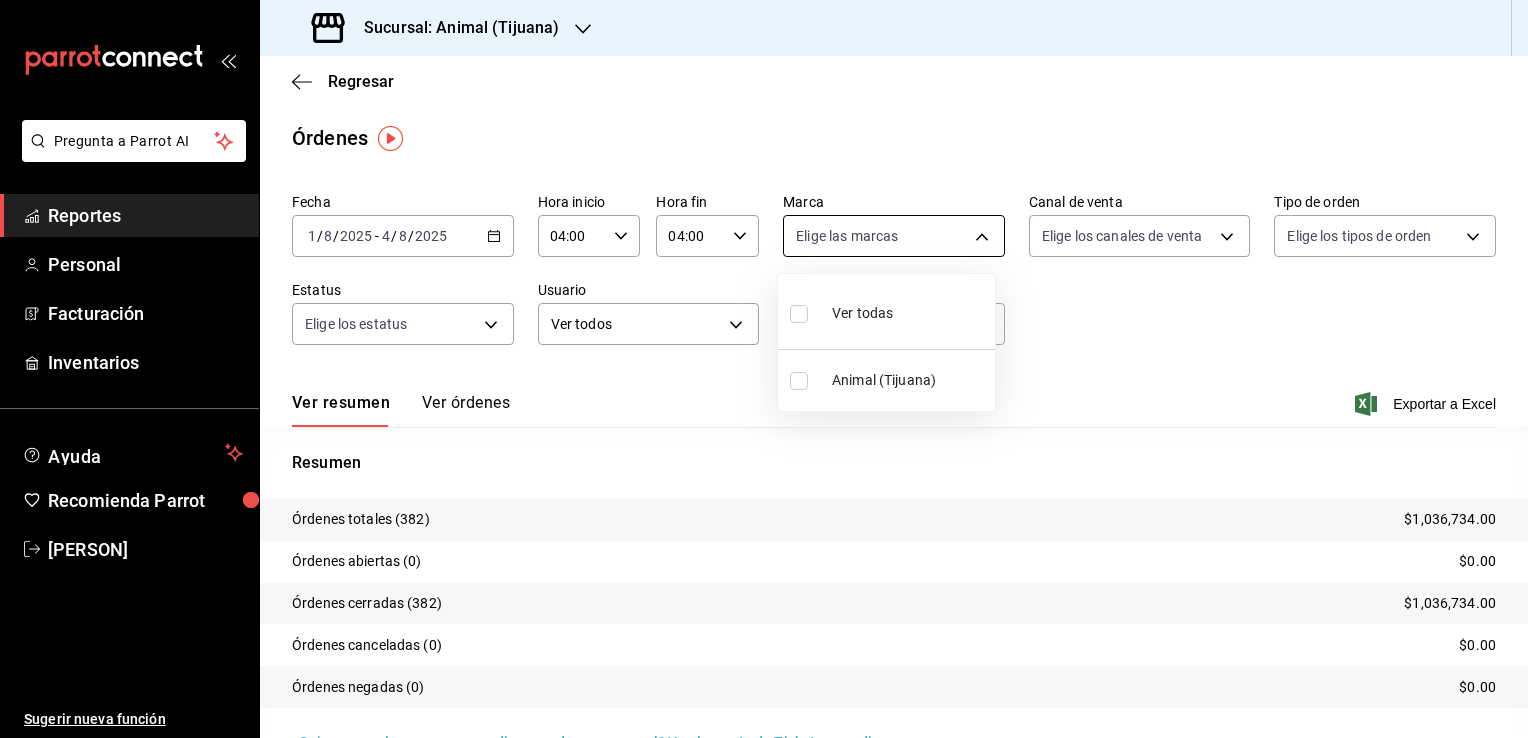 click on "- $9,287.00
Pregunta a Parrot AI Reportes   Personal   Facturación   Inventarios   Ayuda Recomienda Parrot   [PERSON]   Sugerir nueva función   Sucursal: Animal ([CITY]) Regresar Órdenes Fecha 2025-08-01 1 / 8 / 2025 - 2025-08-04 4 / 8 / 2025 Hora inicio 04:00 Hora inicio Hora fin 04:00 Hora fin Marca Elige las marcas Canal de venta Elige los canales de venta Tipo de orden Elige los tipos de orden Estatus Elige los estatus Usuario Ver todos ALL ​ ​ Ver resumen Ver órdenes Exportar a Excel Resumen Órdenes totales (382) $1,036,734.00 Órdenes abiertas (0) $0.00 Órdenes cerradas (382) $1,036,734.00 Órdenes canceladas (0) $0.00 Órdenes negadas (0) $0.00 ¿Quieres ver el consumo promedio por orden y comensal? Ve al reporte de Ticket promedio GANA 1 MES GRATIS EN TU SUSCRIPCIÓN AQUÍ Ver video tutorial Ir a video Pregunta a Parrot AI Reportes   Personal   Facturación   Inventarios   Ayuda Recomienda Parrot   [PERSON]   Sugerir nueva función   Visitar centro de ayuda (81) [PHONE] (81) [PHONE]" at bounding box center [764, 369] 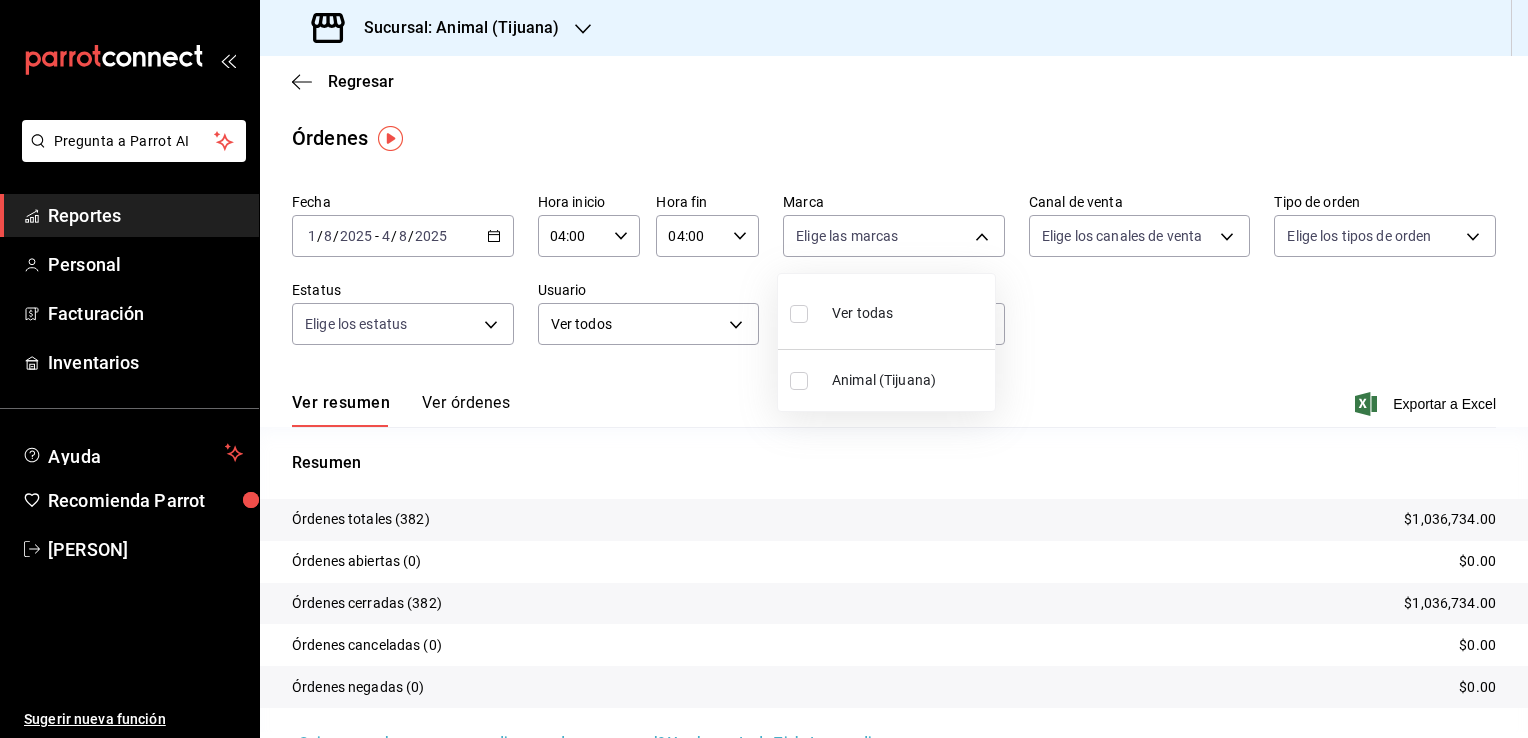 click on "Animal (Tijuana)" at bounding box center [909, 380] 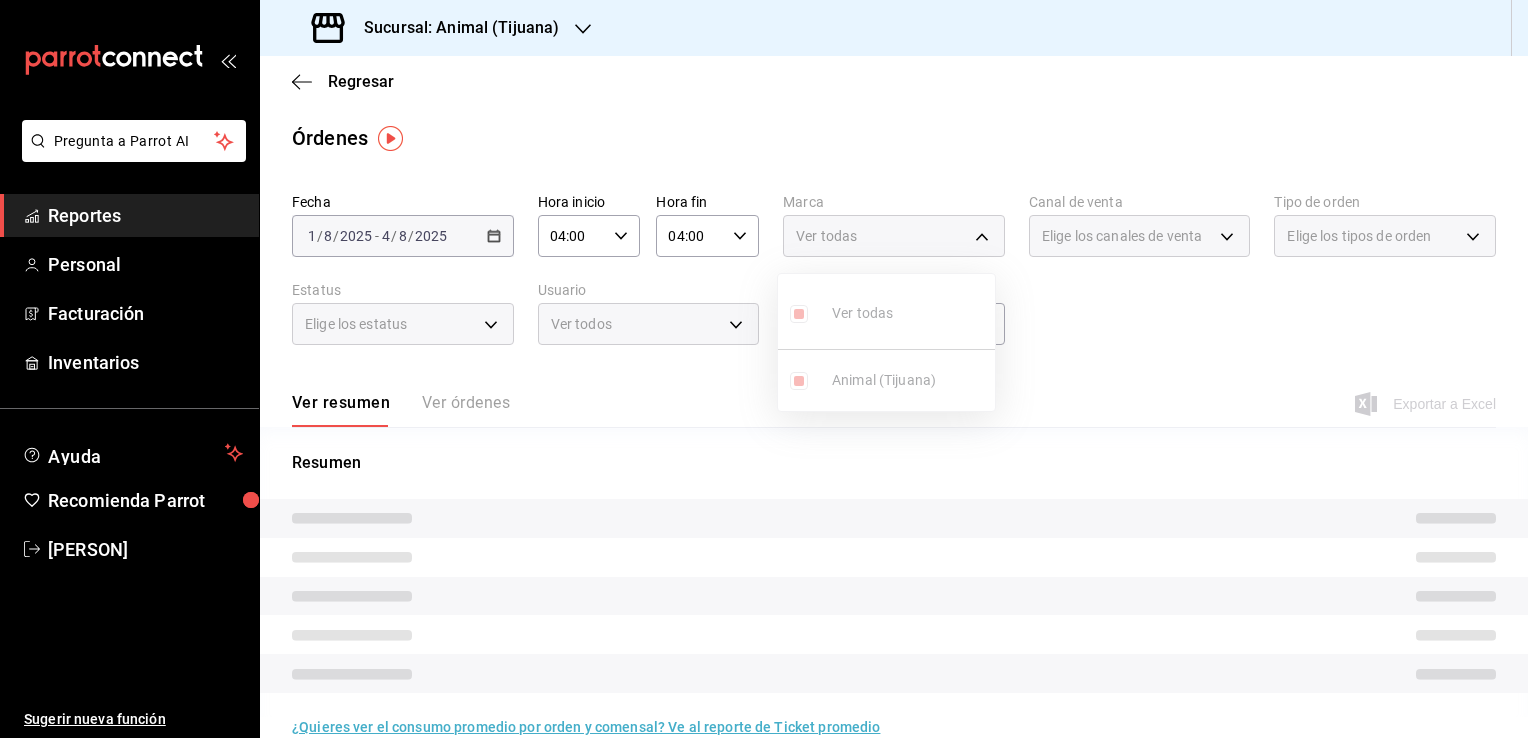 click at bounding box center (764, 369) 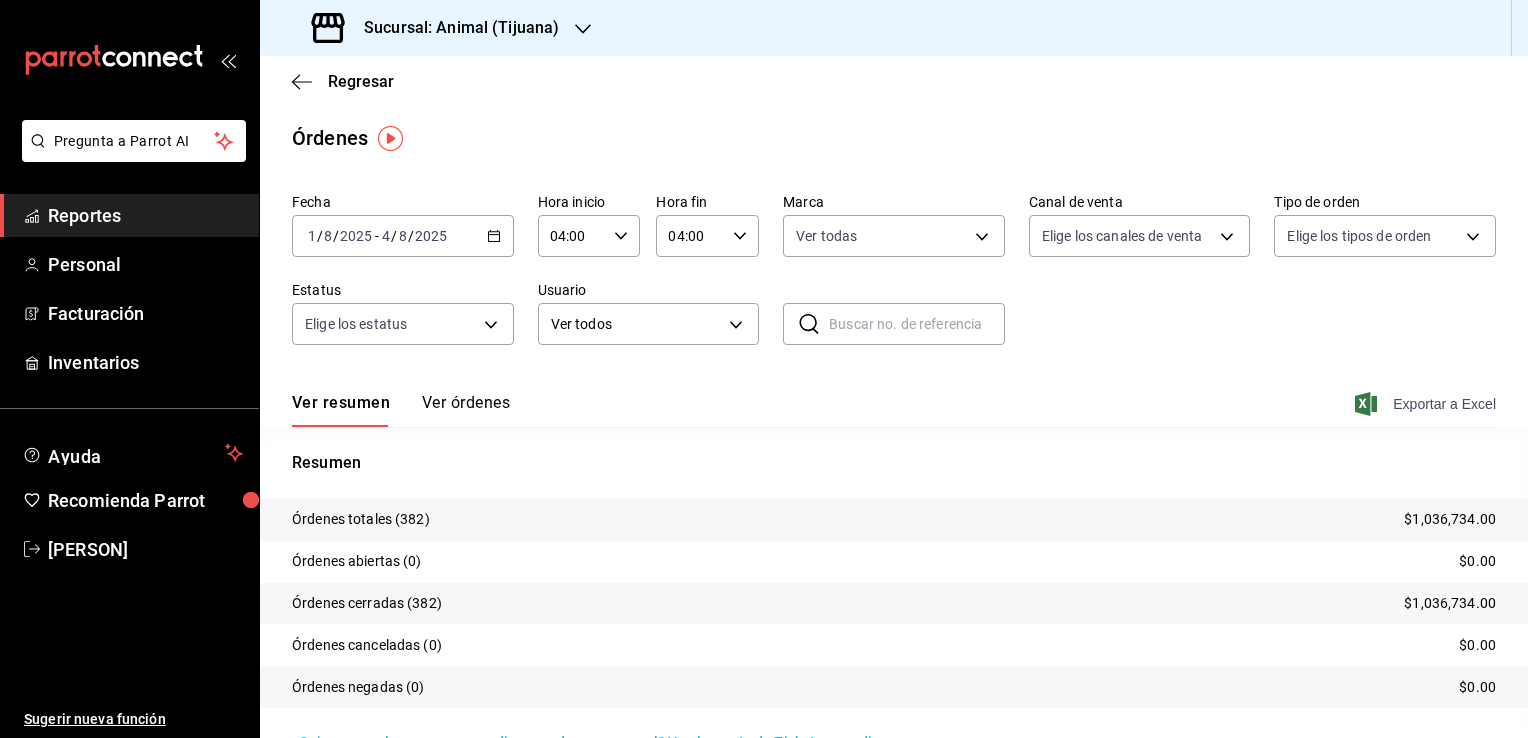 click on "Exportar a Excel" at bounding box center [1427, 404] 